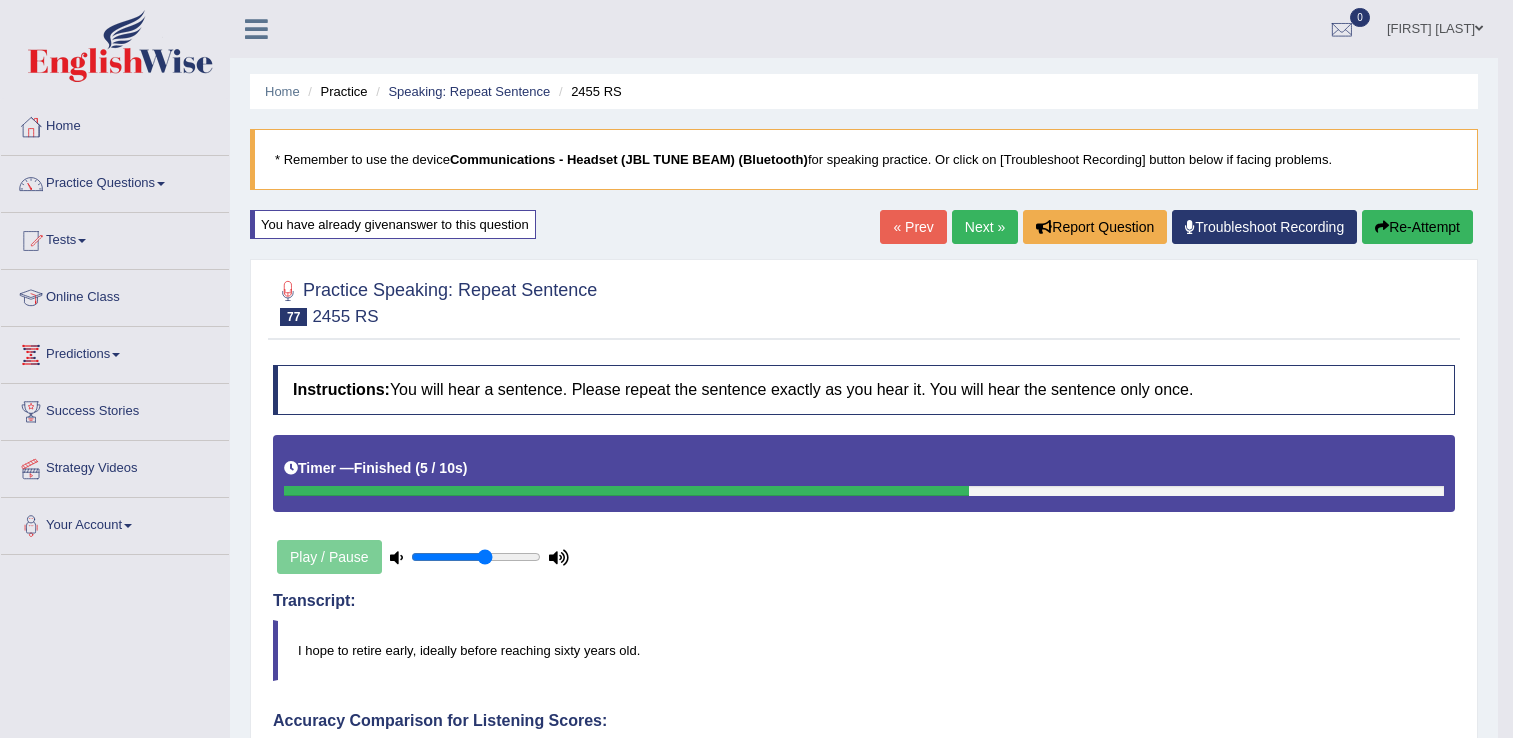scroll, scrollTop: 0, scrollLeft: 0, axis: both 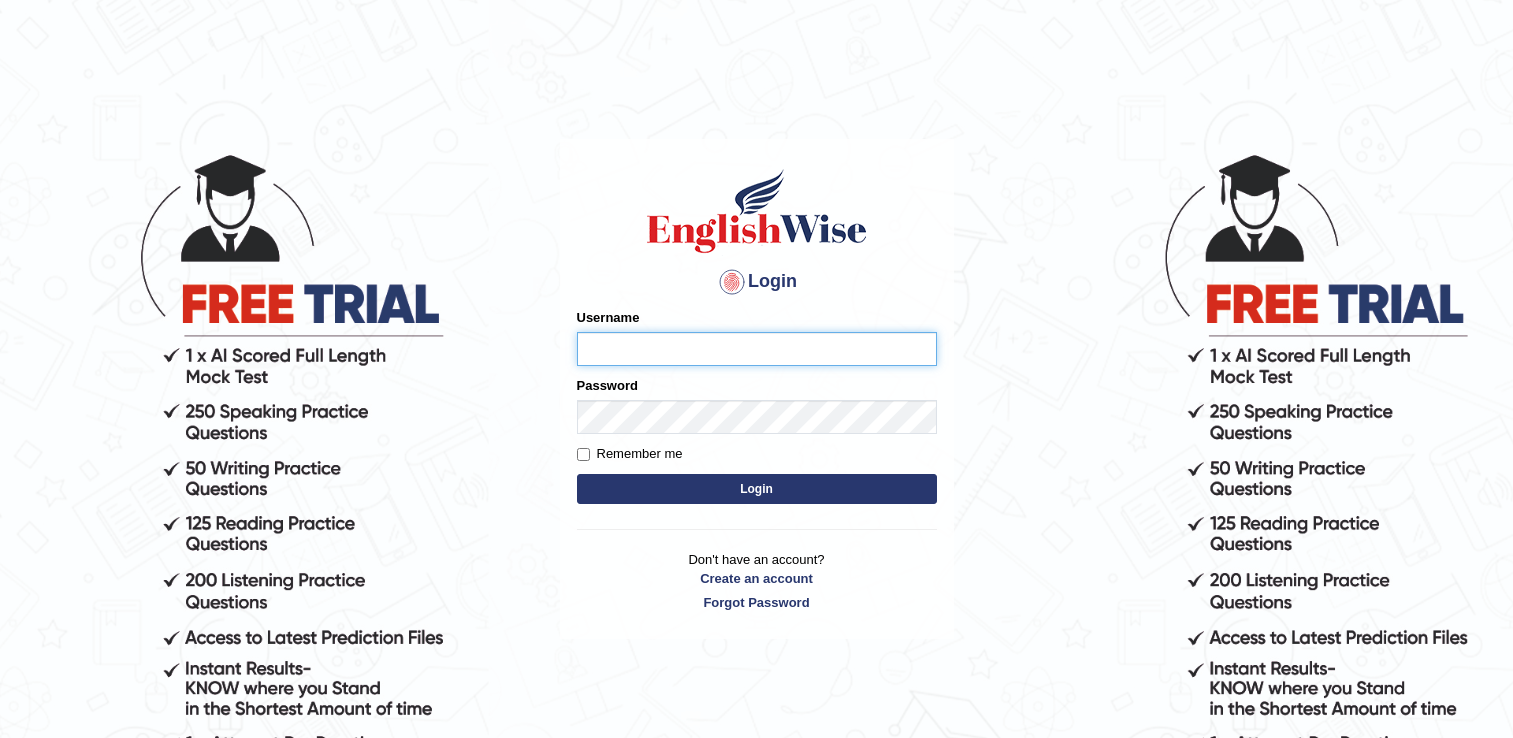 type on "[USERNAME]" 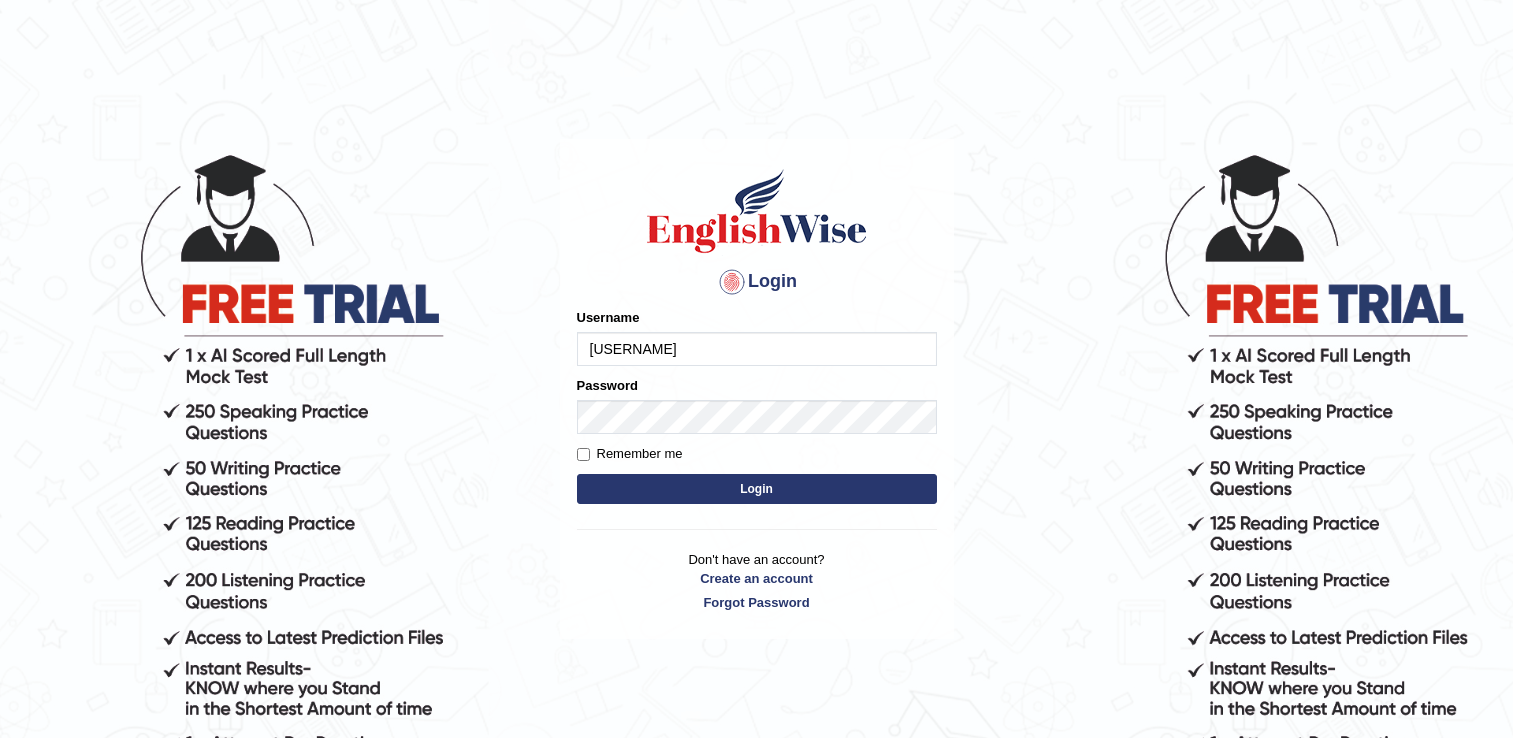 scroll, scrollTop: 0, scrollLeft: 0, axis: both 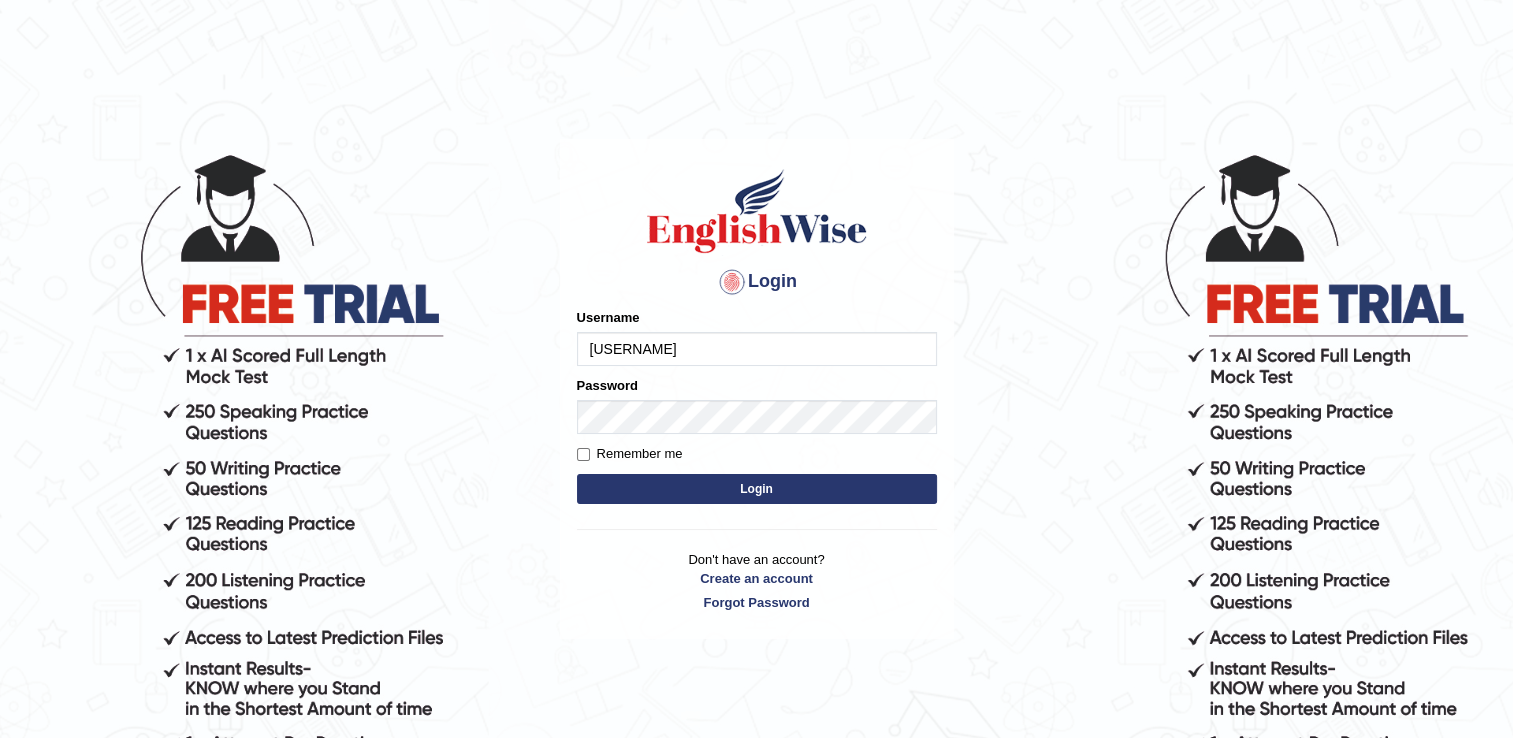 drag, startPoint x: 0, startPoint y: 0, endPoint x: 1012, endPoint y: 714, distance: 1238.5233 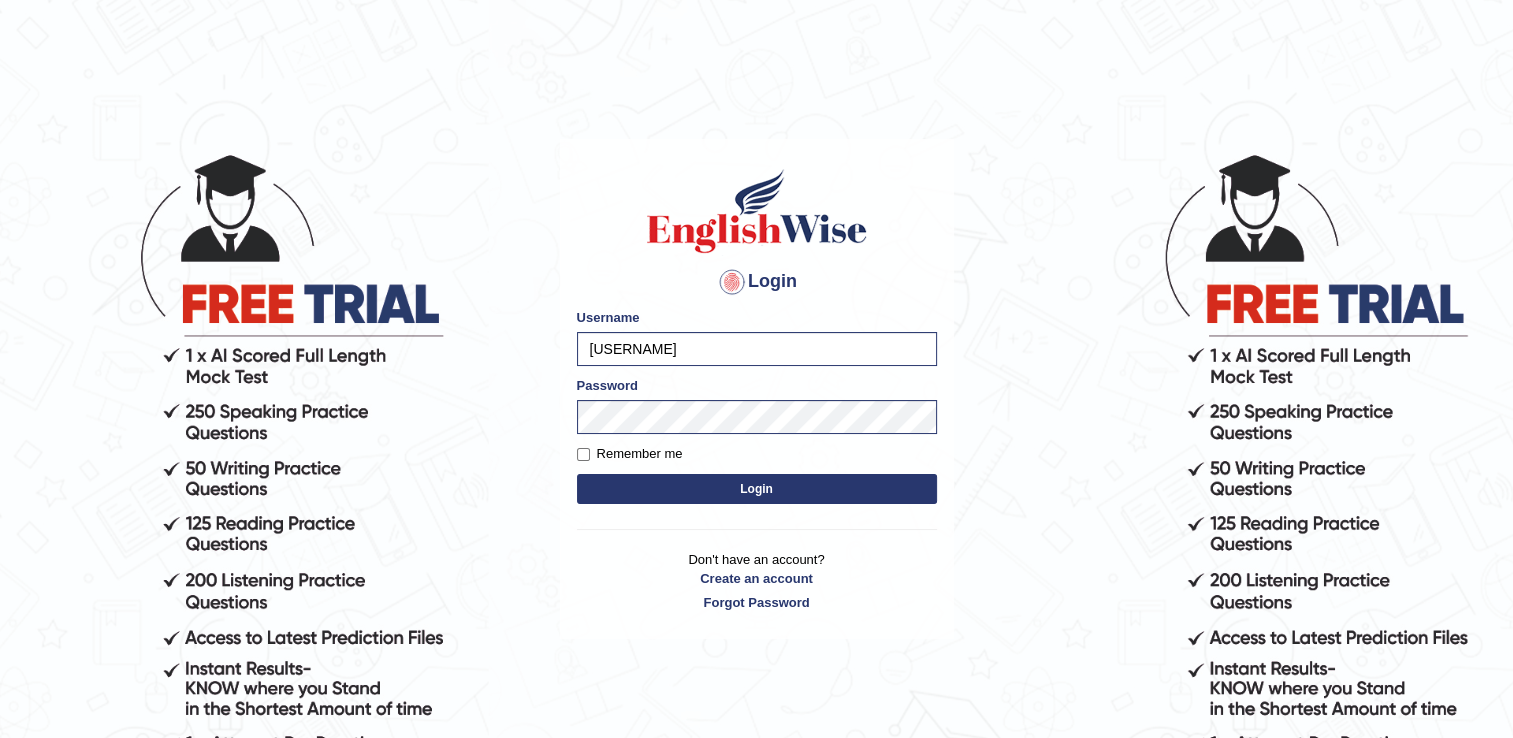 click on "Login" at bounding box center (757, 489) 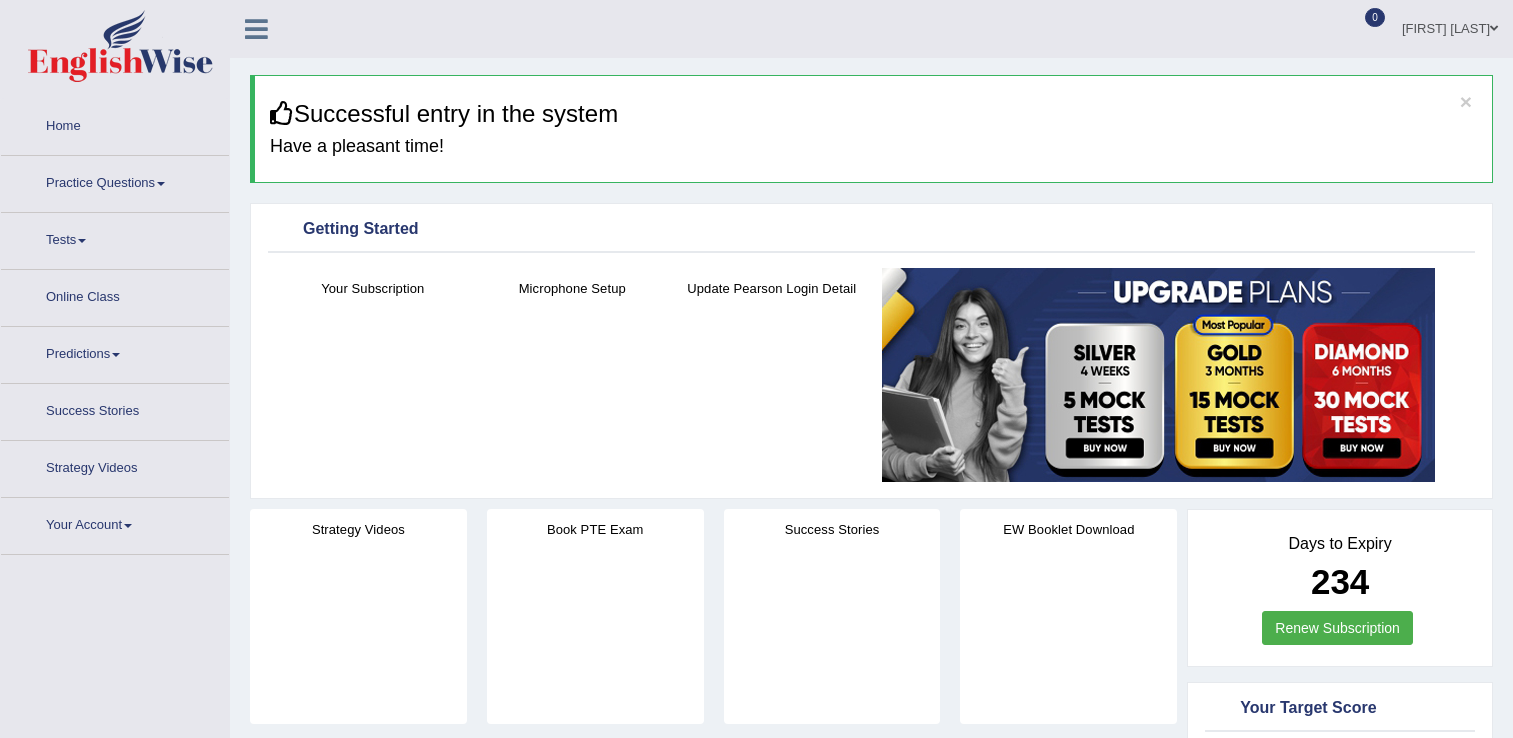 scroll, scrollTop: 0, scrollLeft: 0, axis: both 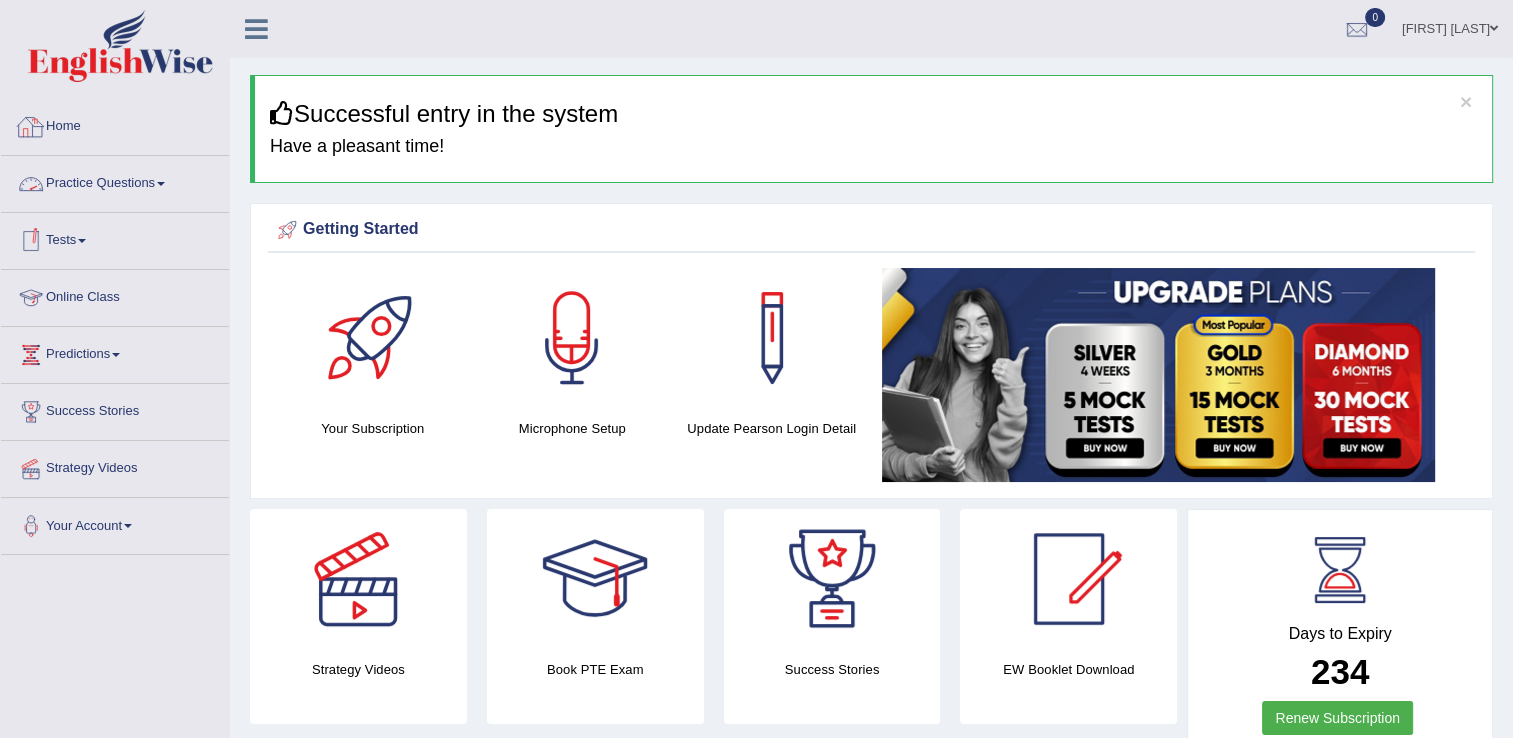 click on "Home" at bounding box center (115, 124) 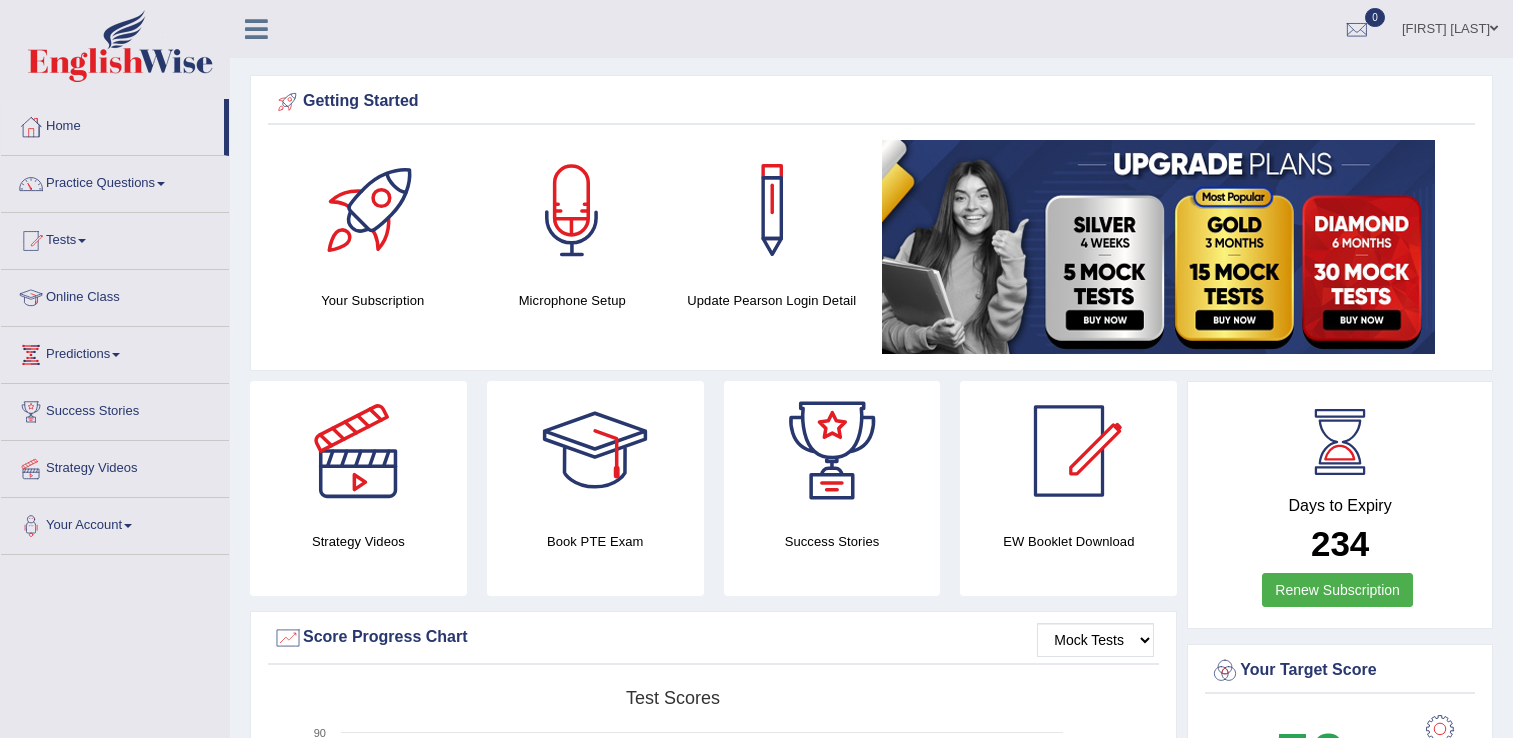 scroll, scrollTop: 0, scrollLeft: 0, axis: both 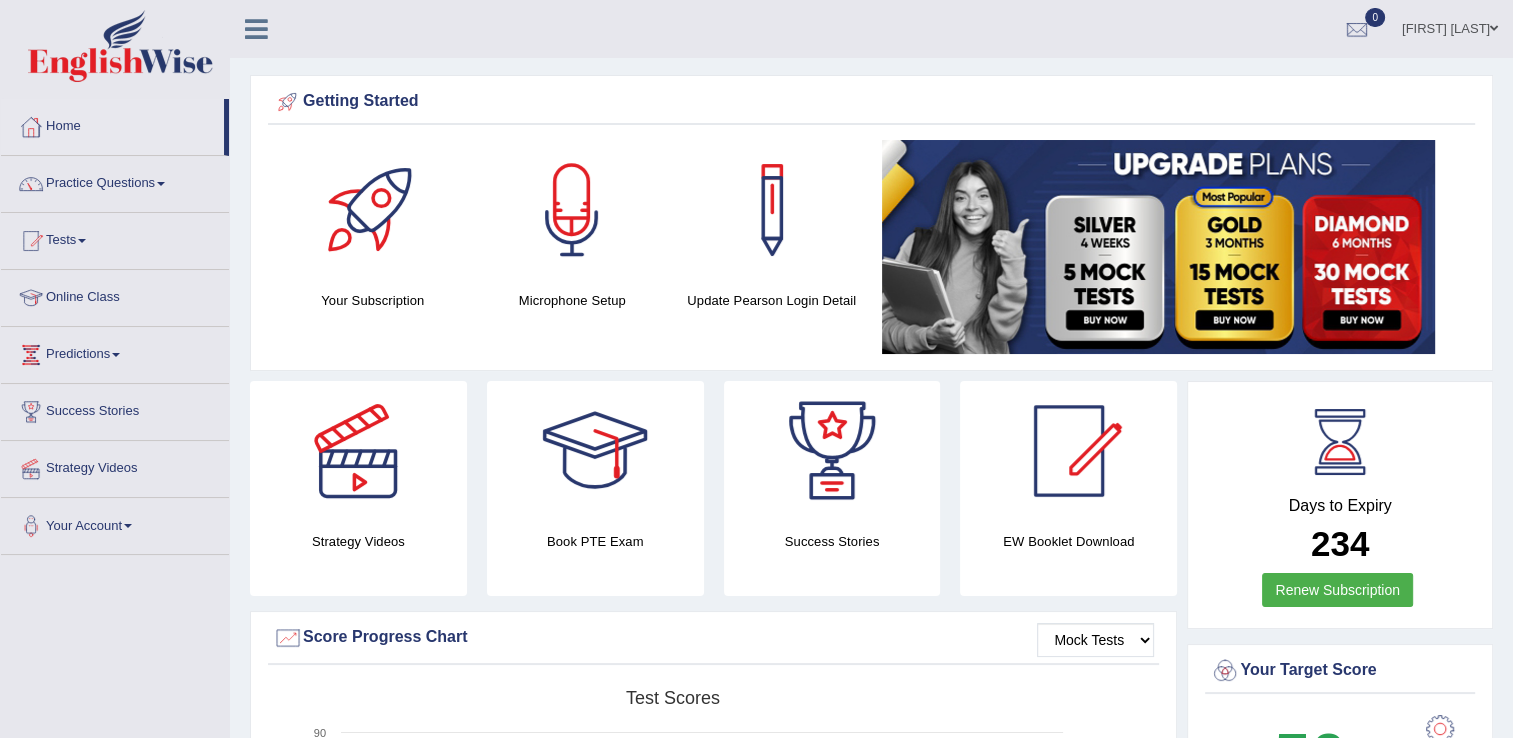 click on "Please login from Desktop. If you think this is an error (or logged in from desktop),  please click here to contact us
Getting Started
Your Subscription
Microphone Setup
Update Pearson Login Detail
×" at bounding box center (871, 1429) 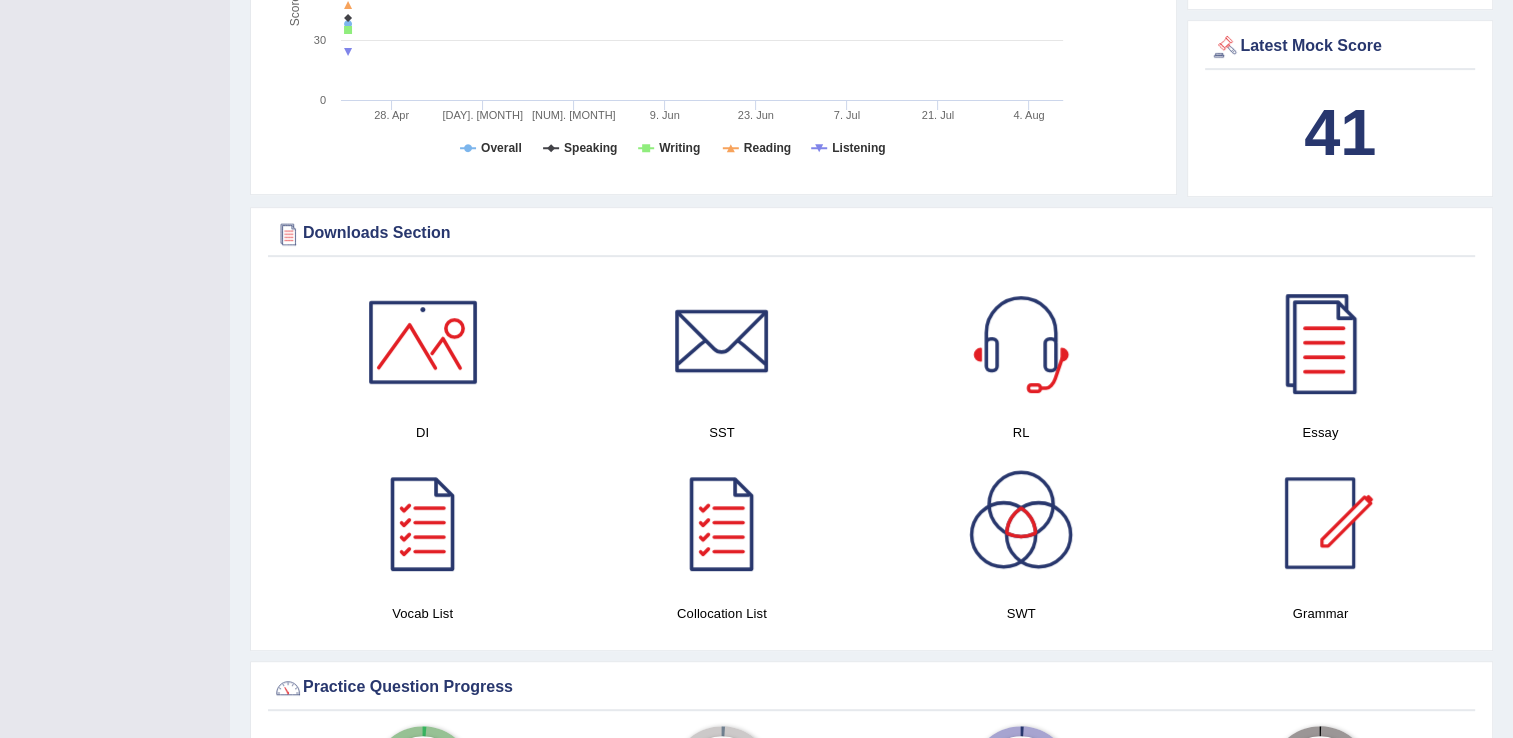 scroll, scrollTop: 906, scrollLeft: 0, axis: vertical 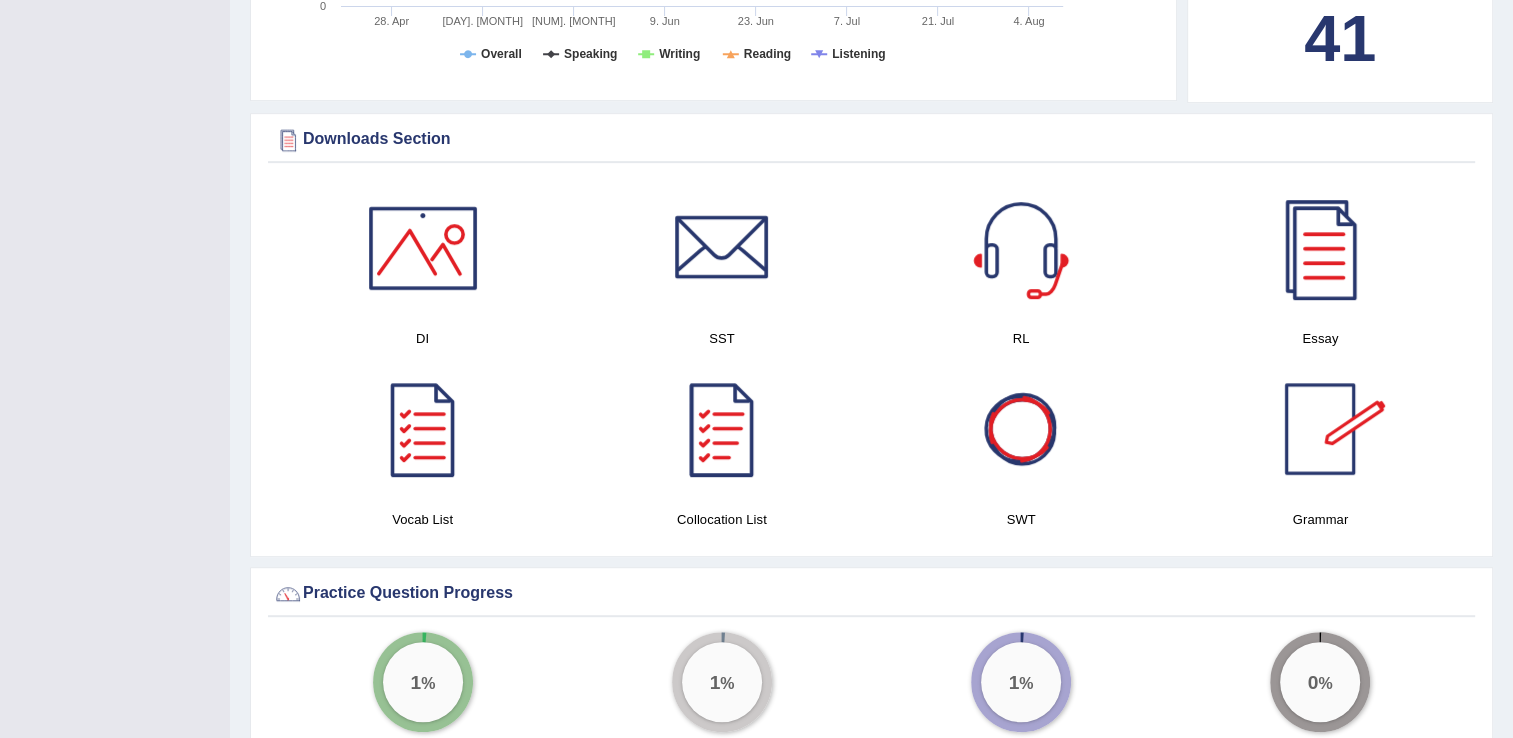 click at bounding box center [423, 248] 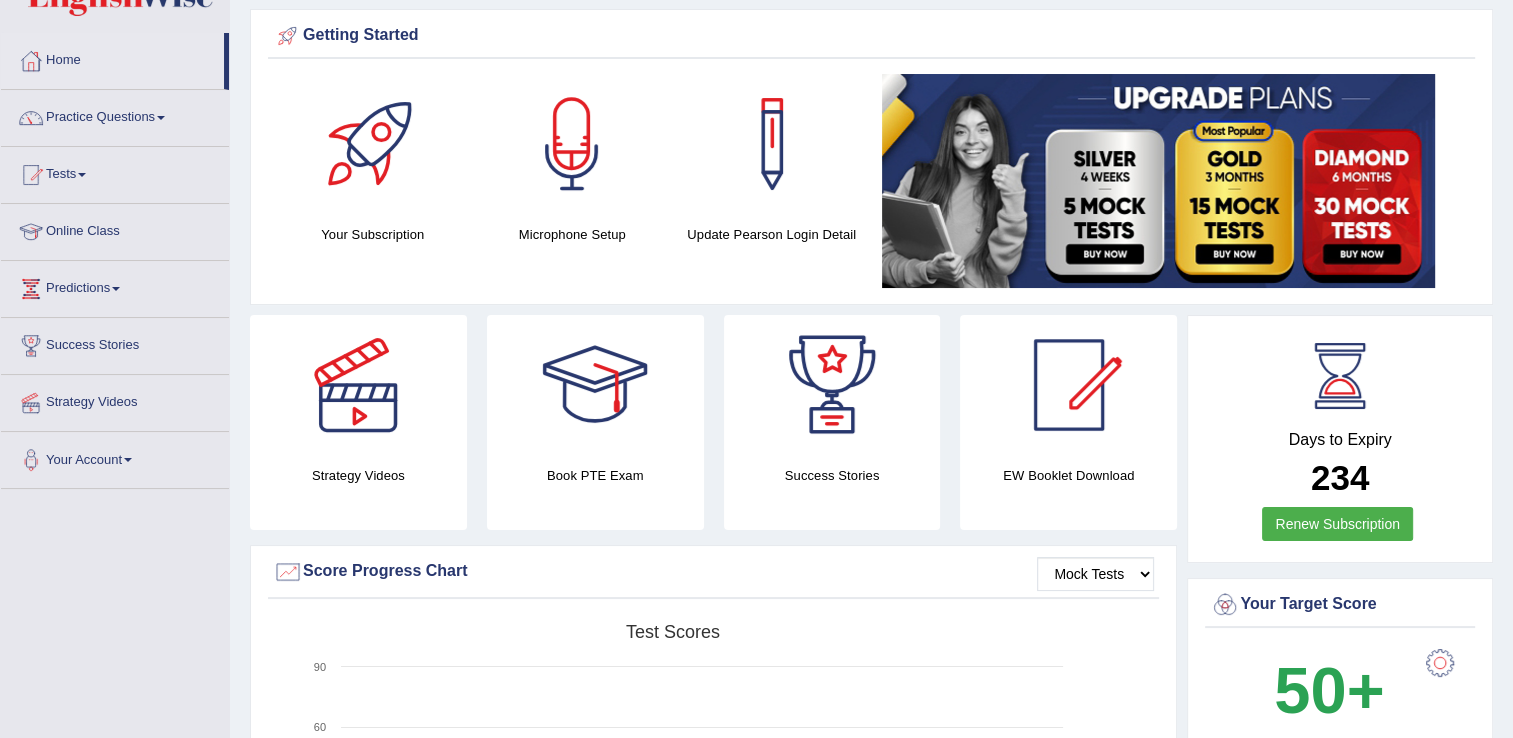 scroll, scrollTop: 0, scrollLeft: 0, axis: both 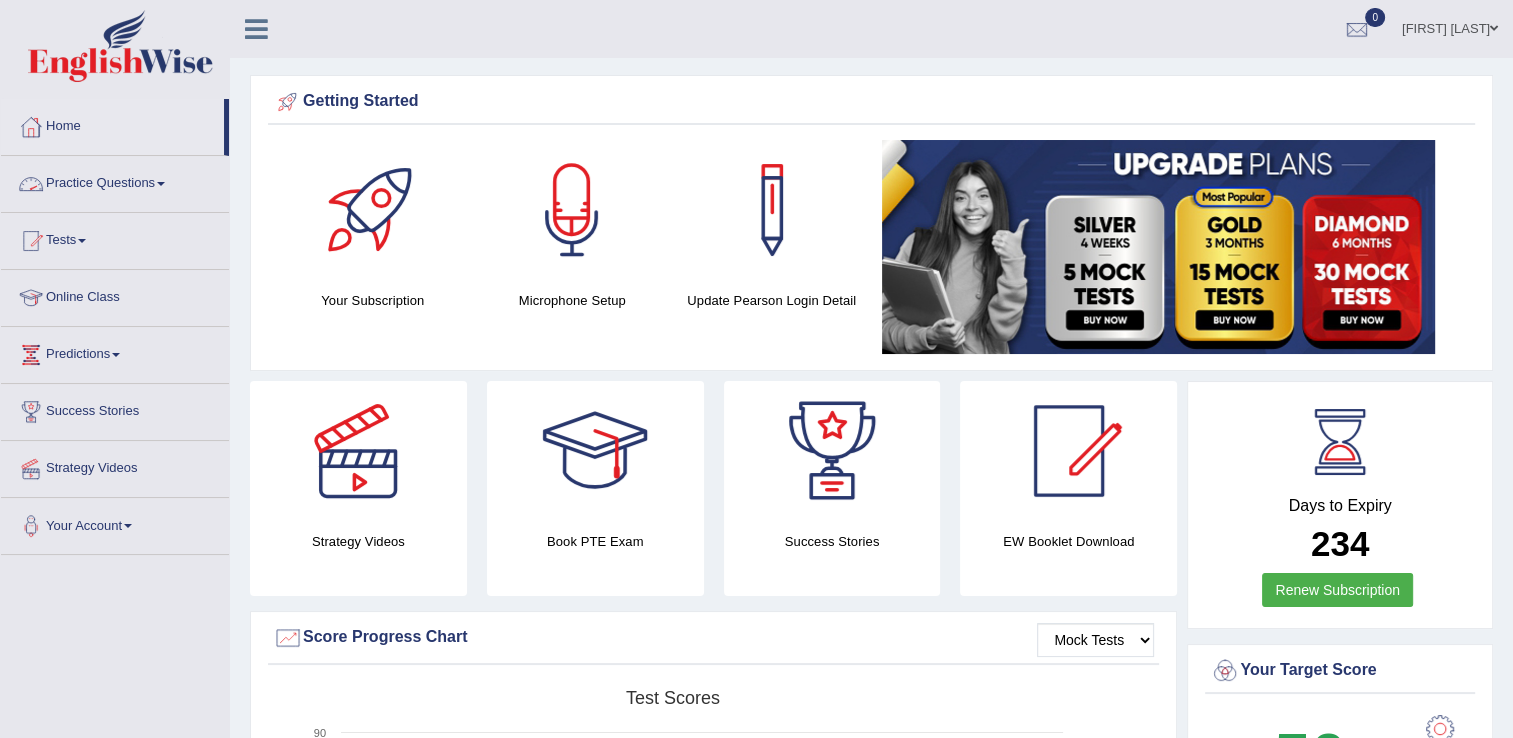 click on "Practice Questions" at bounding box center (115, 181) 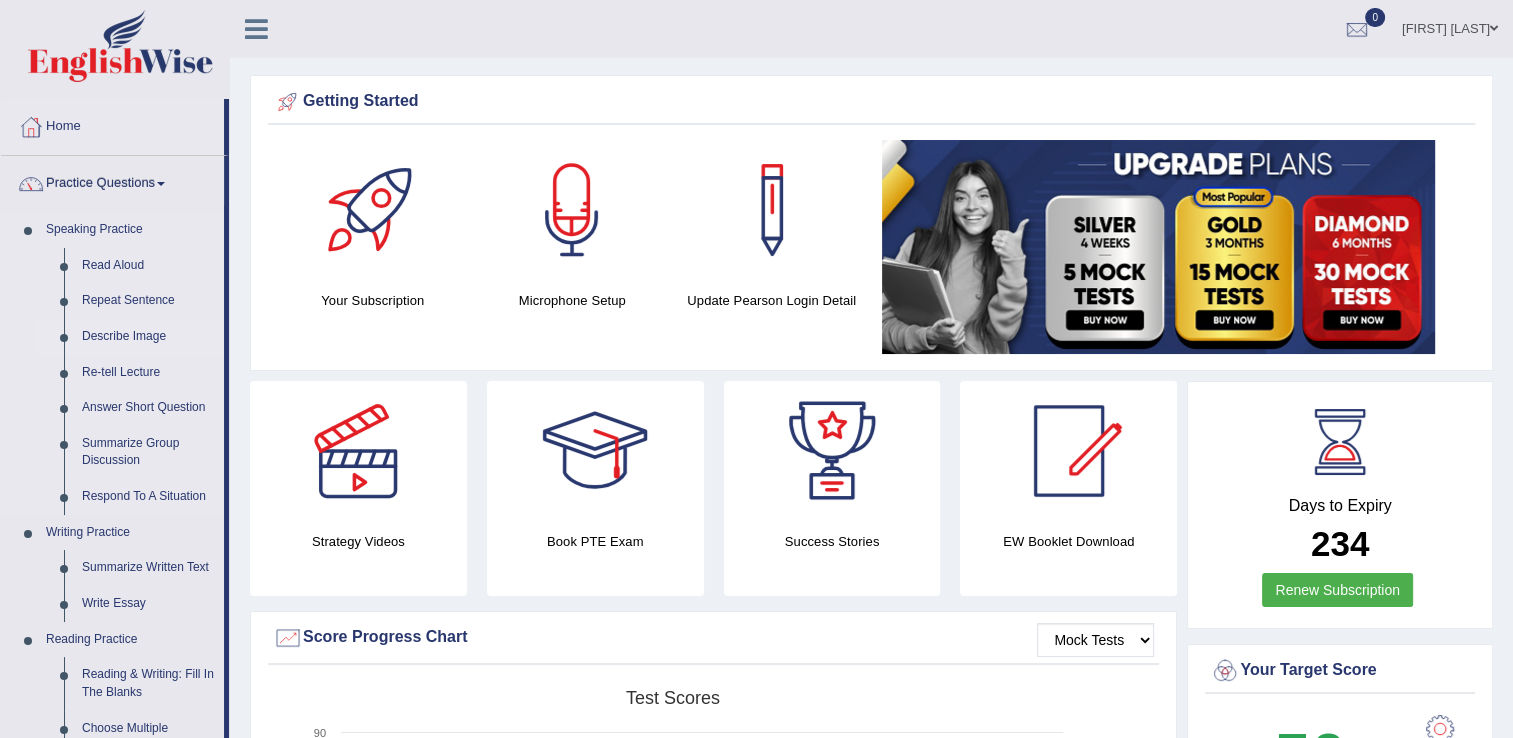 click on "Describe Image" at bounding box center (148, 337) 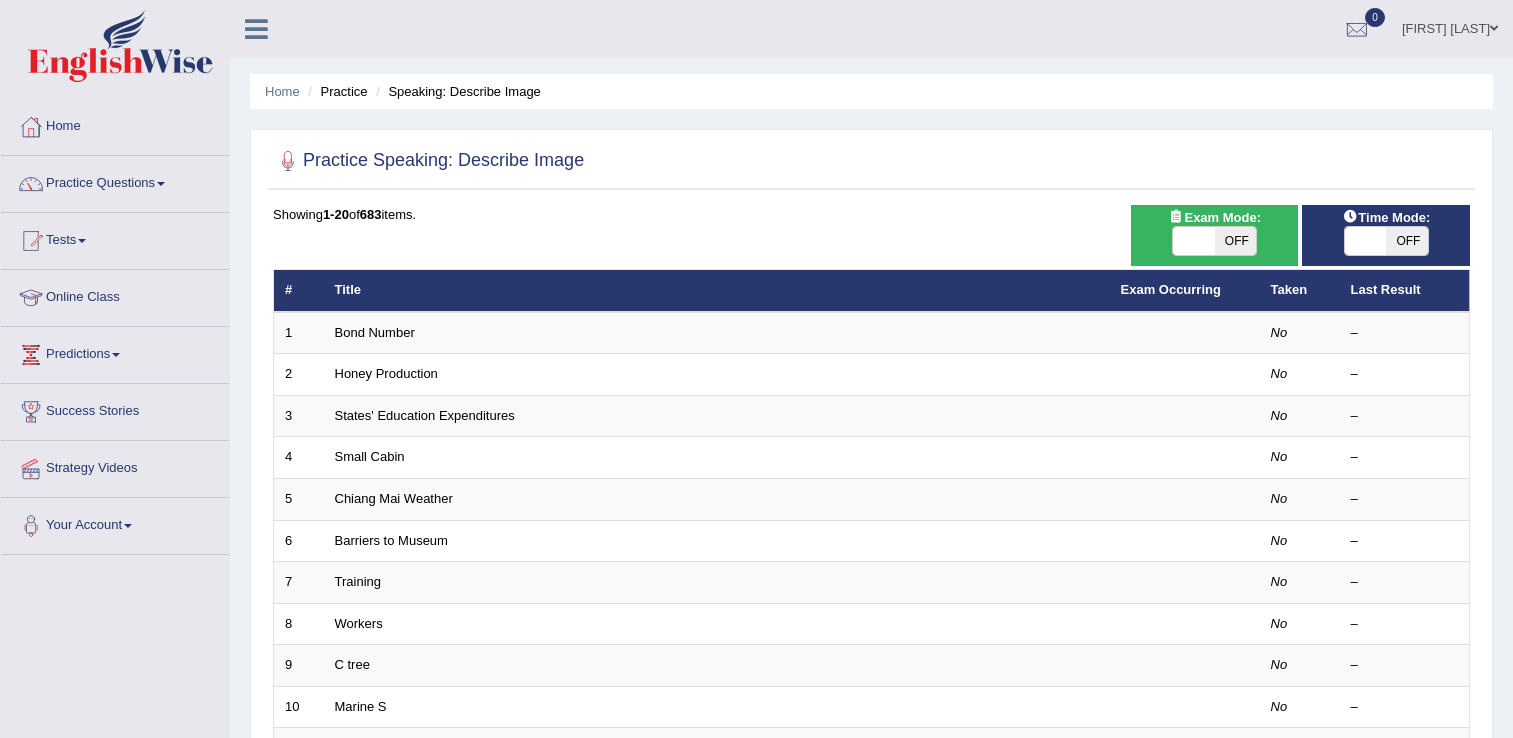 scroll, scrollTop: 0, scrollLeft: 0, axis: both 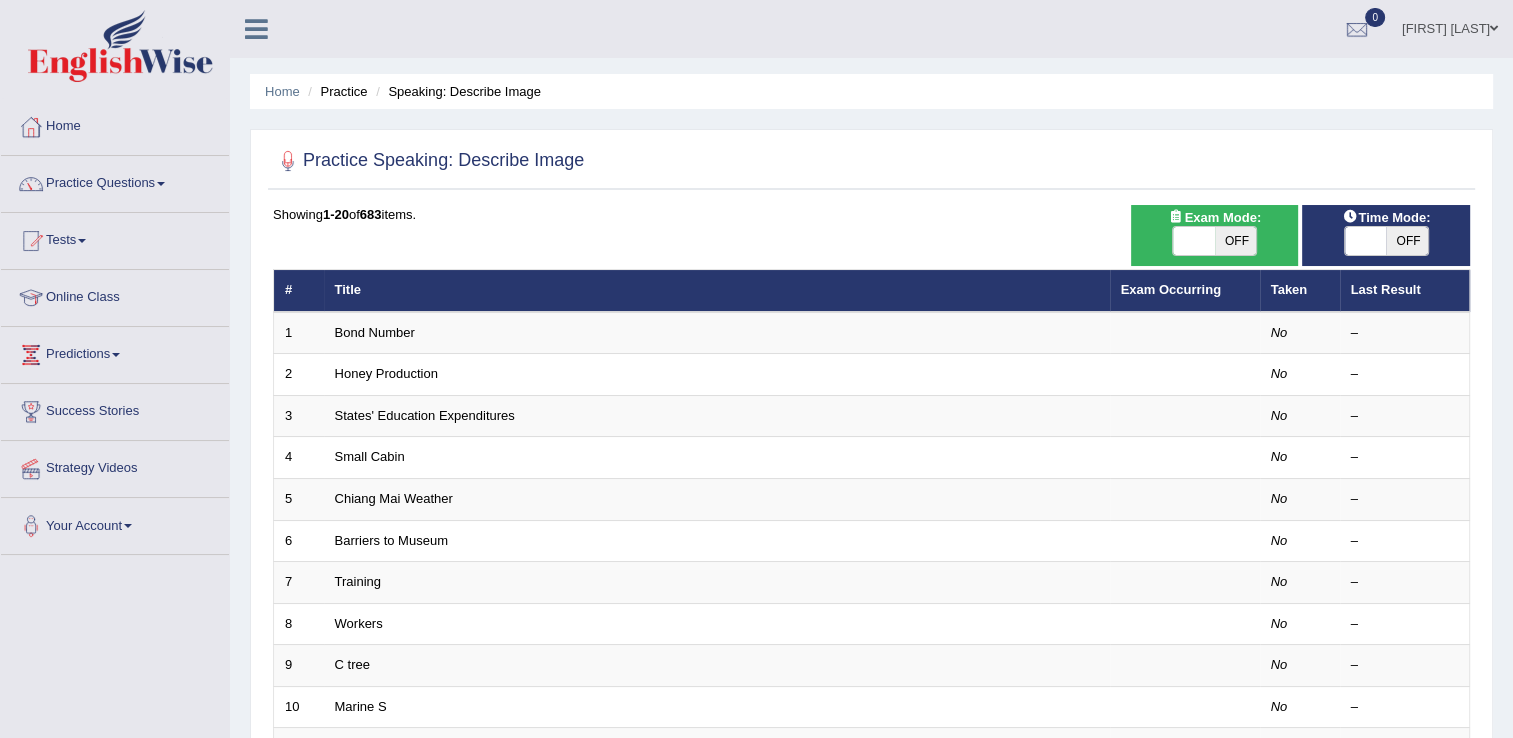 click at bounding box center [1194, 241] 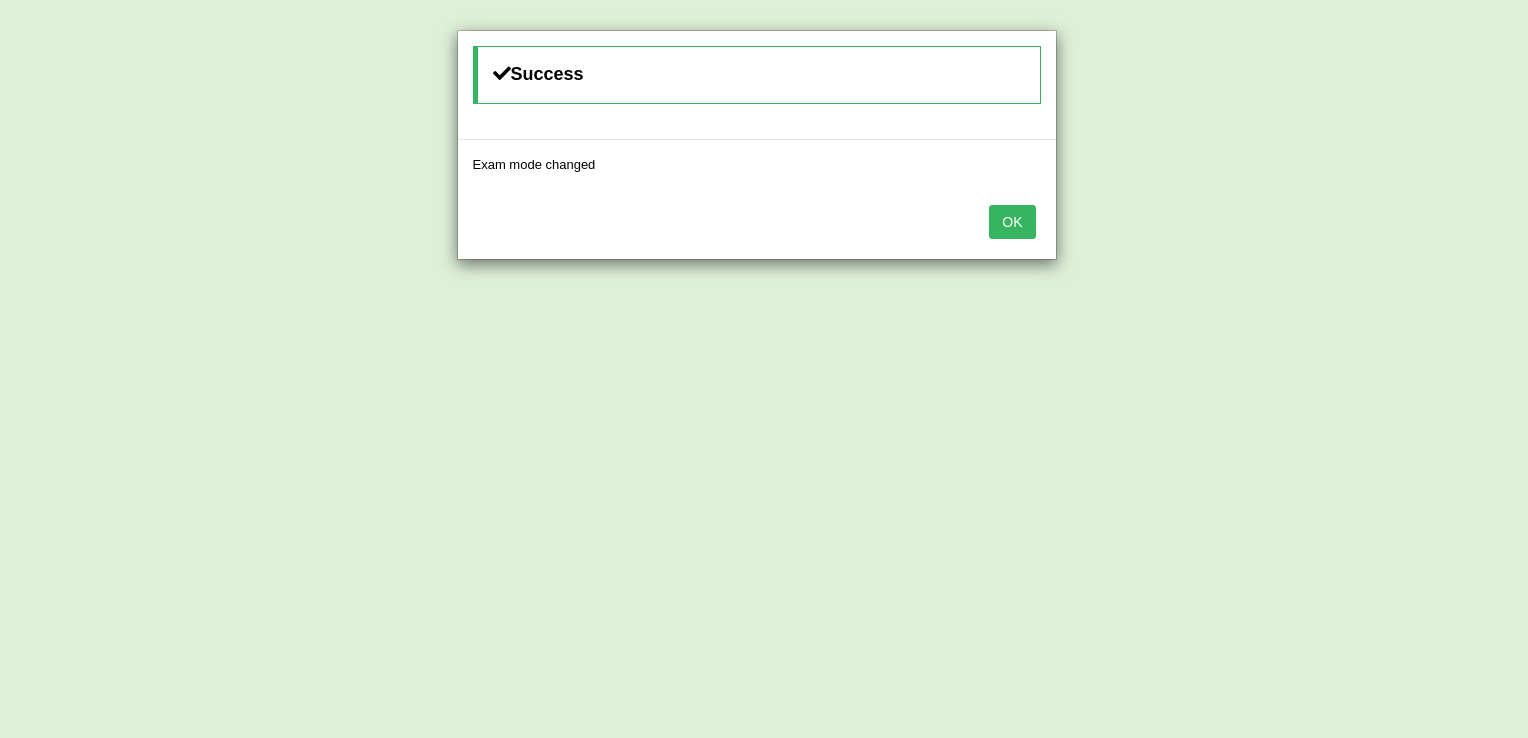 click on "OK" at bounding box center [1012, 222] 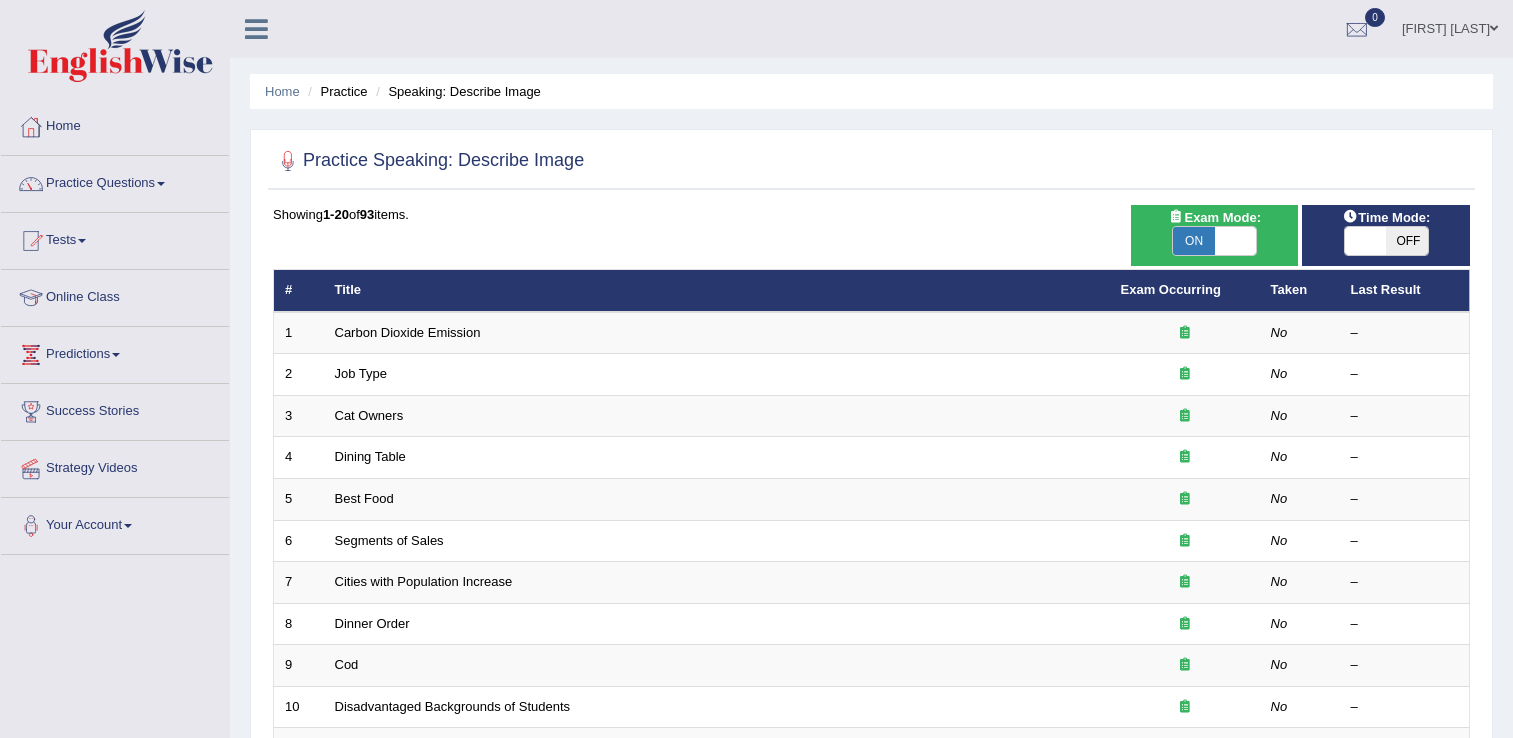 scroll, scrollTop: 0, scrollLeft: 0, axis: both 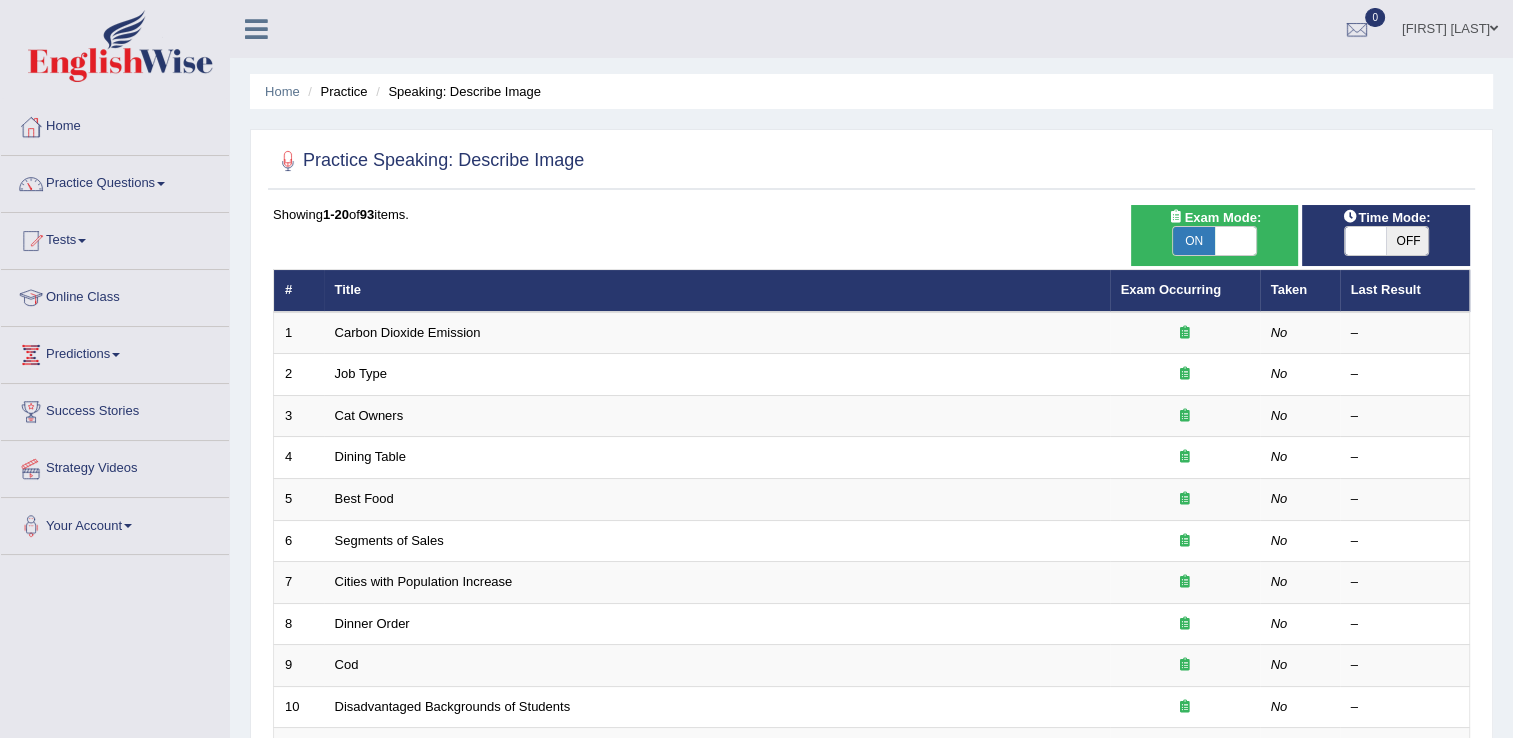 click on "OFF" at bounding box center (1407, 241) 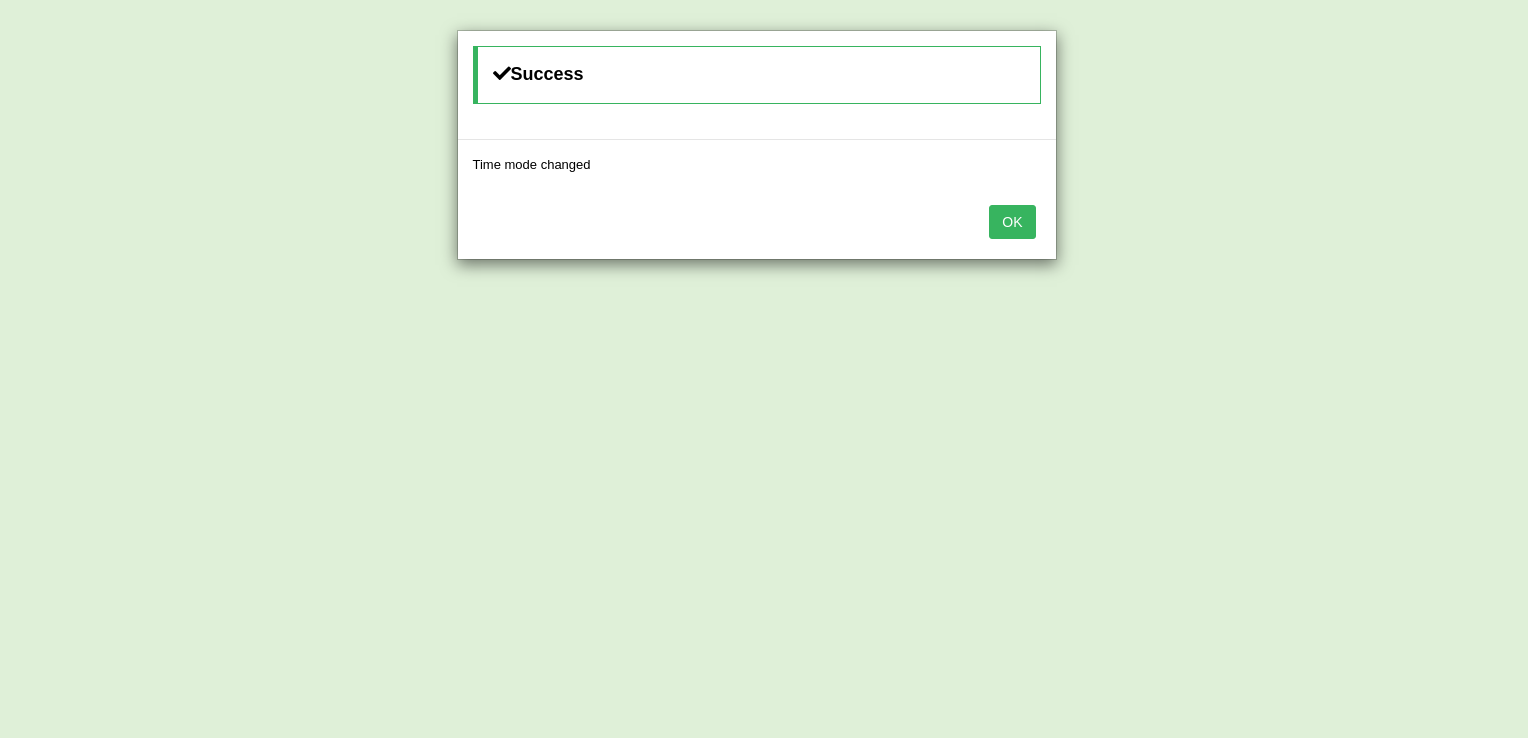 click on "OK" at bounding box center [1012, 222] 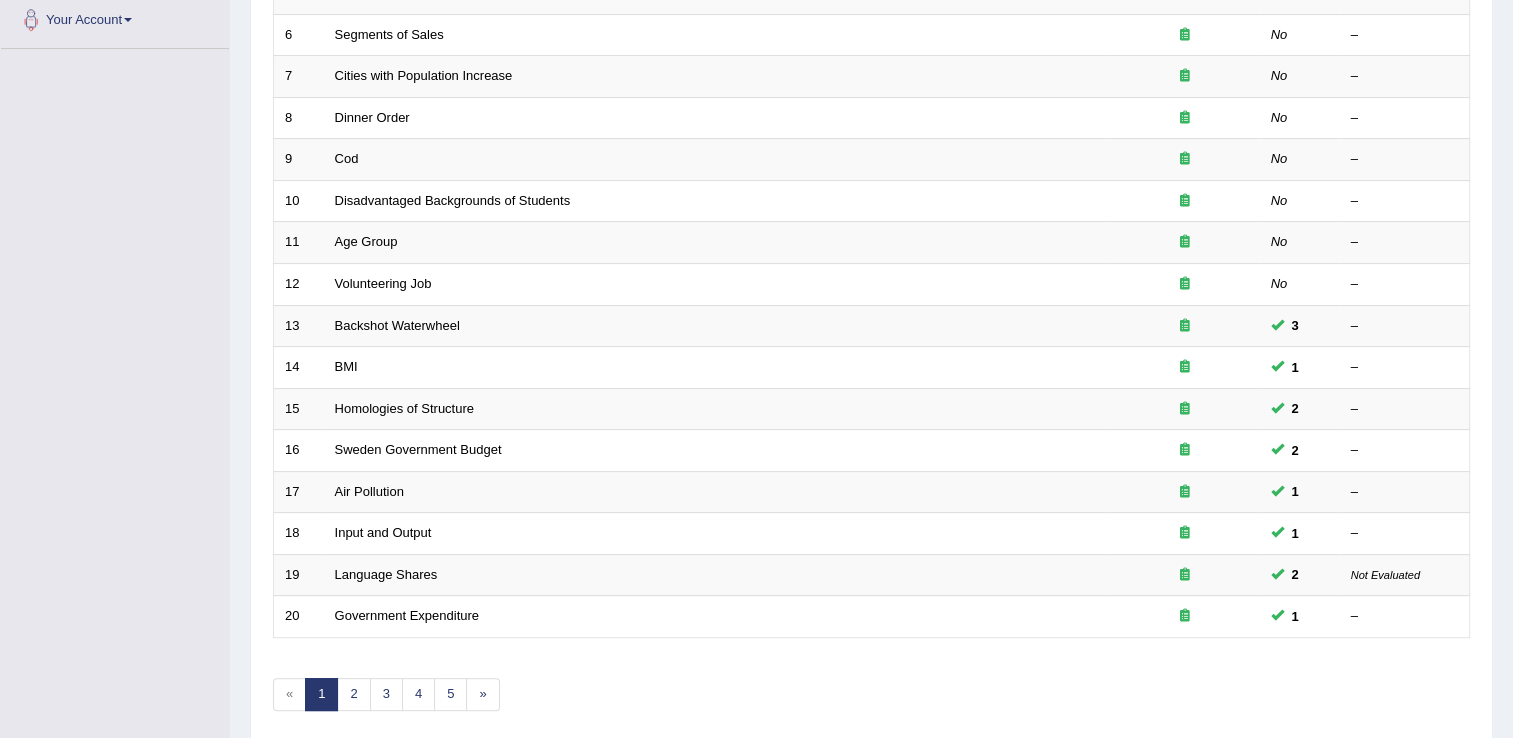 scroll, scrollTop: 580, scrollLeft: 0, axis: vertical 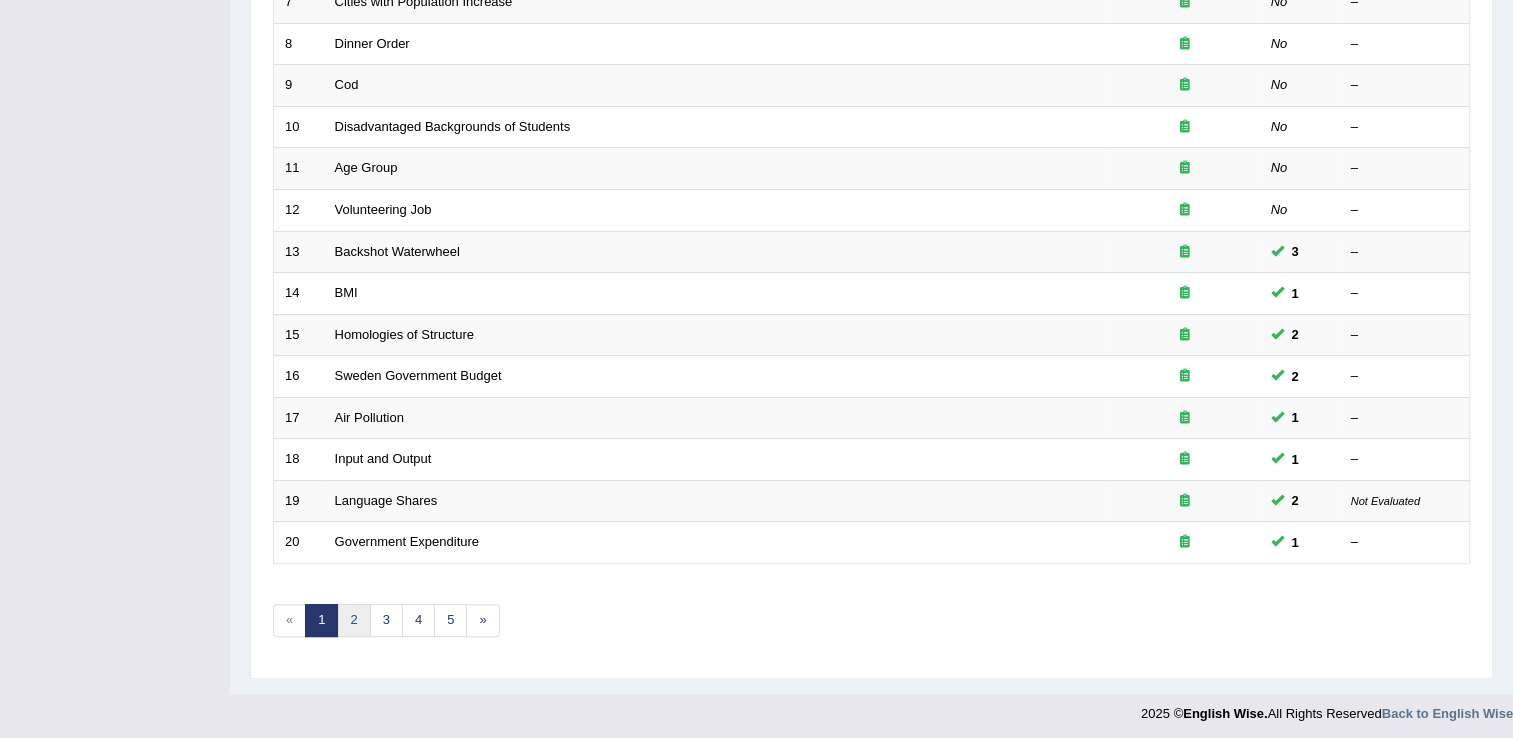 click on "2" at bounding box center (353, 620) 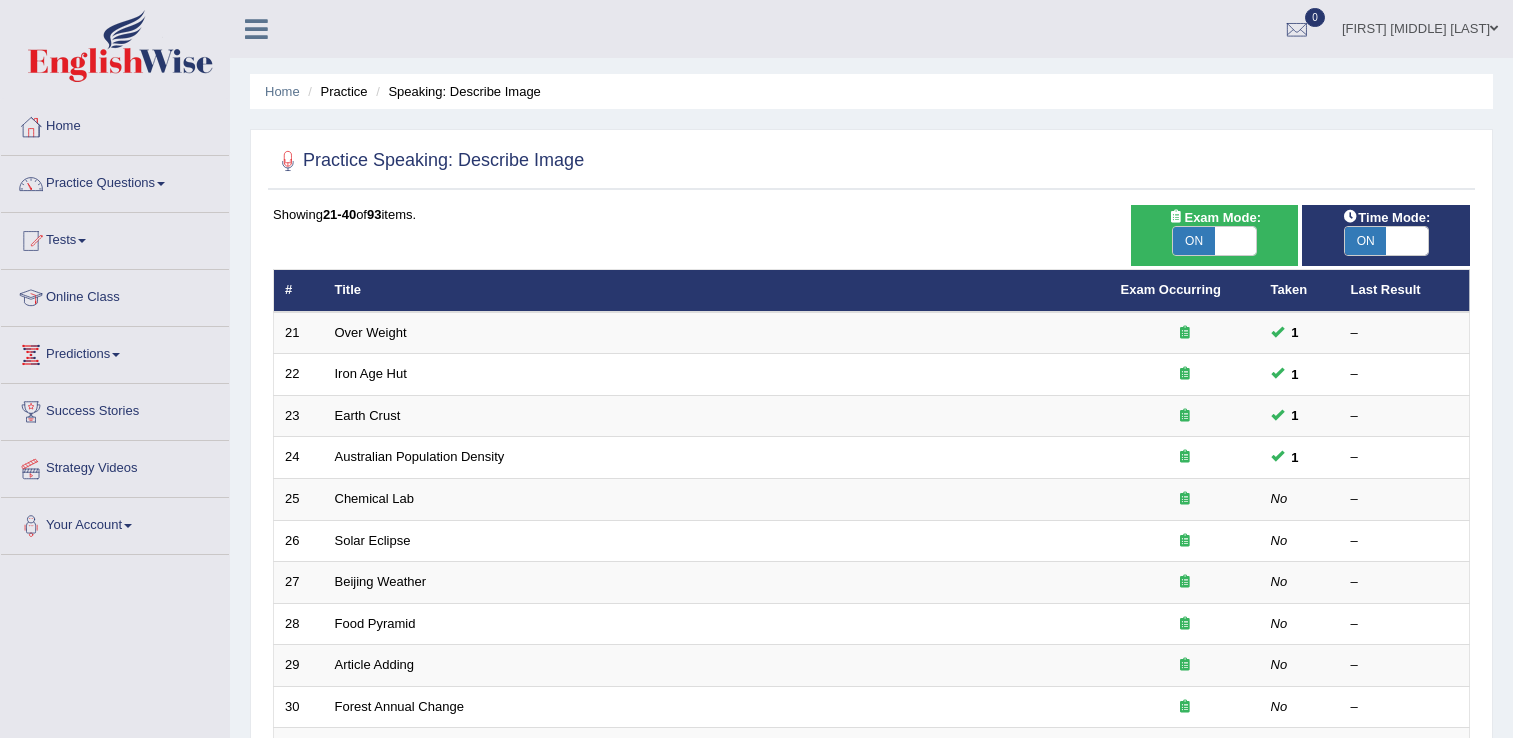 scroll, scrollTop: 0, scrollLeft: 0, axis: both 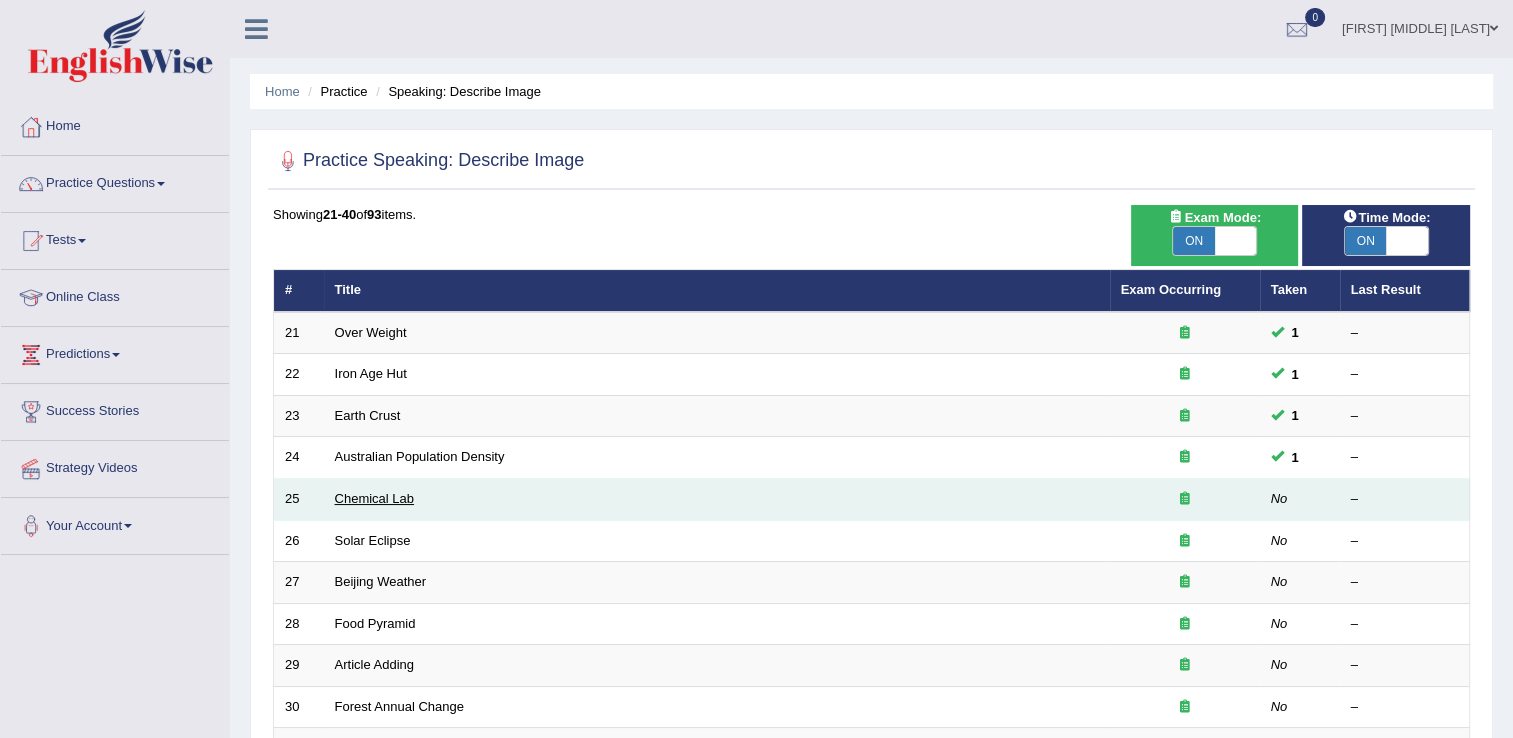 click on "Chemical Lab" at bounding box center (375, 498) 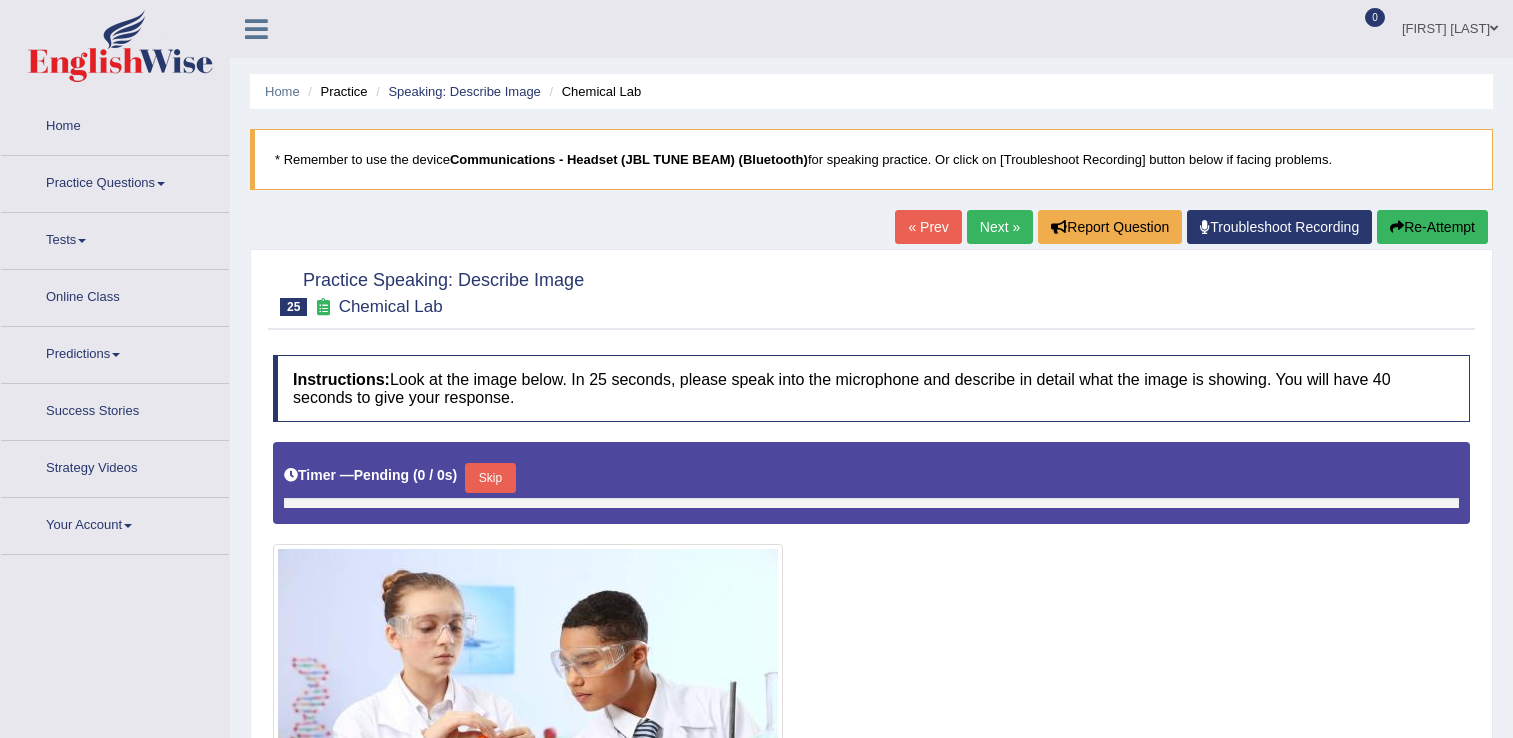 scroll, scrollTop: 0, scrollLeft: 0, axis: both 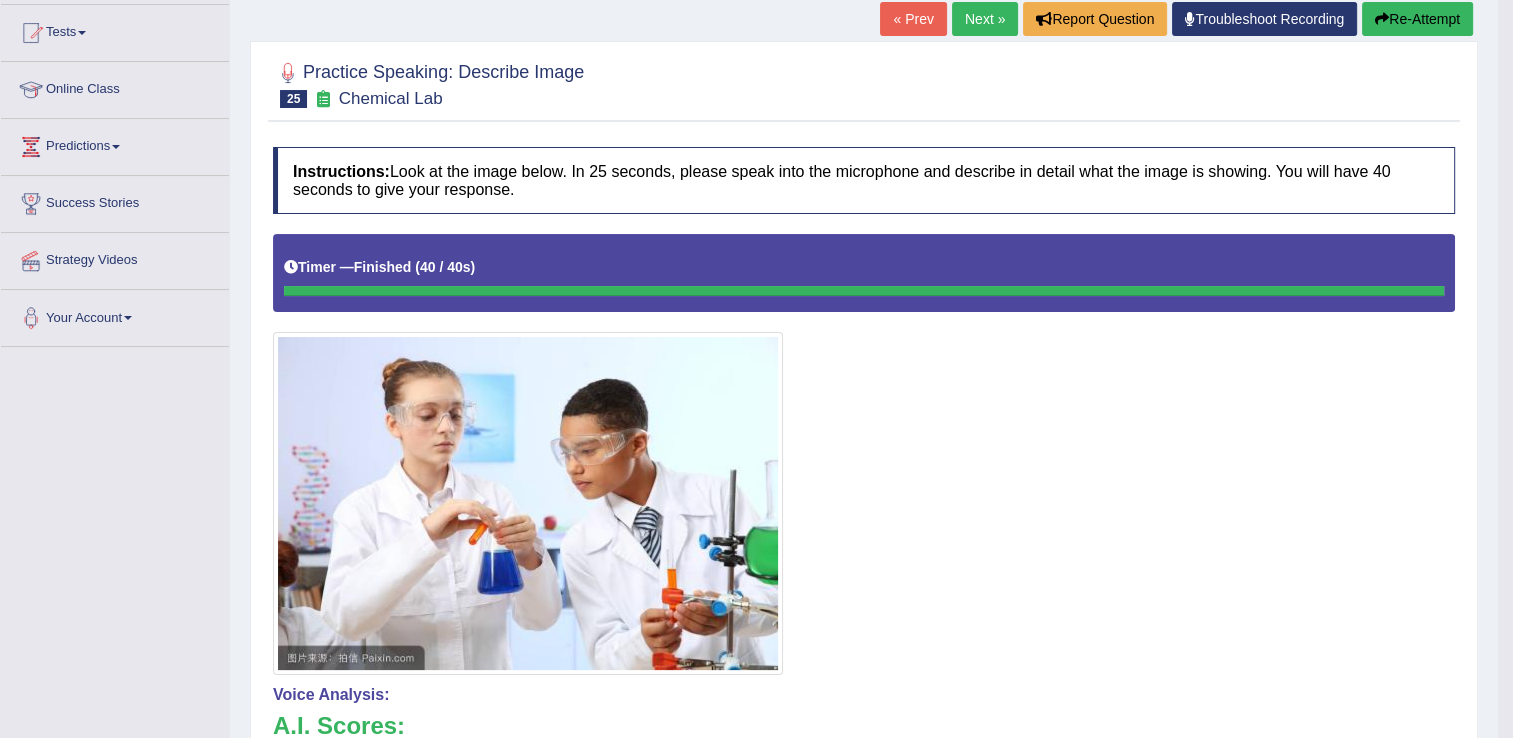 click on "Next »" at bounding box center (985, 19) 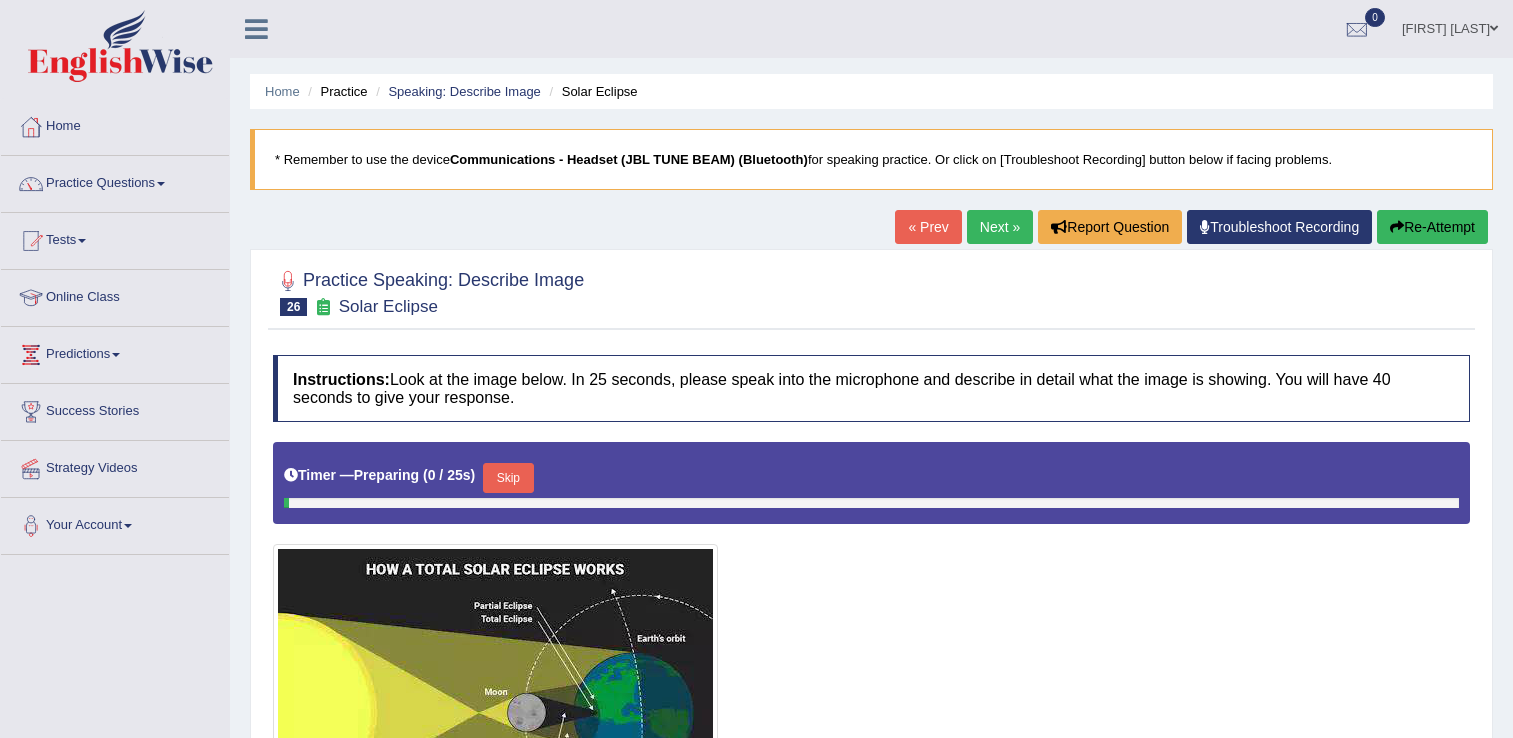 scroll, scrollTop: 0, scrollLeft: 0, axis: both 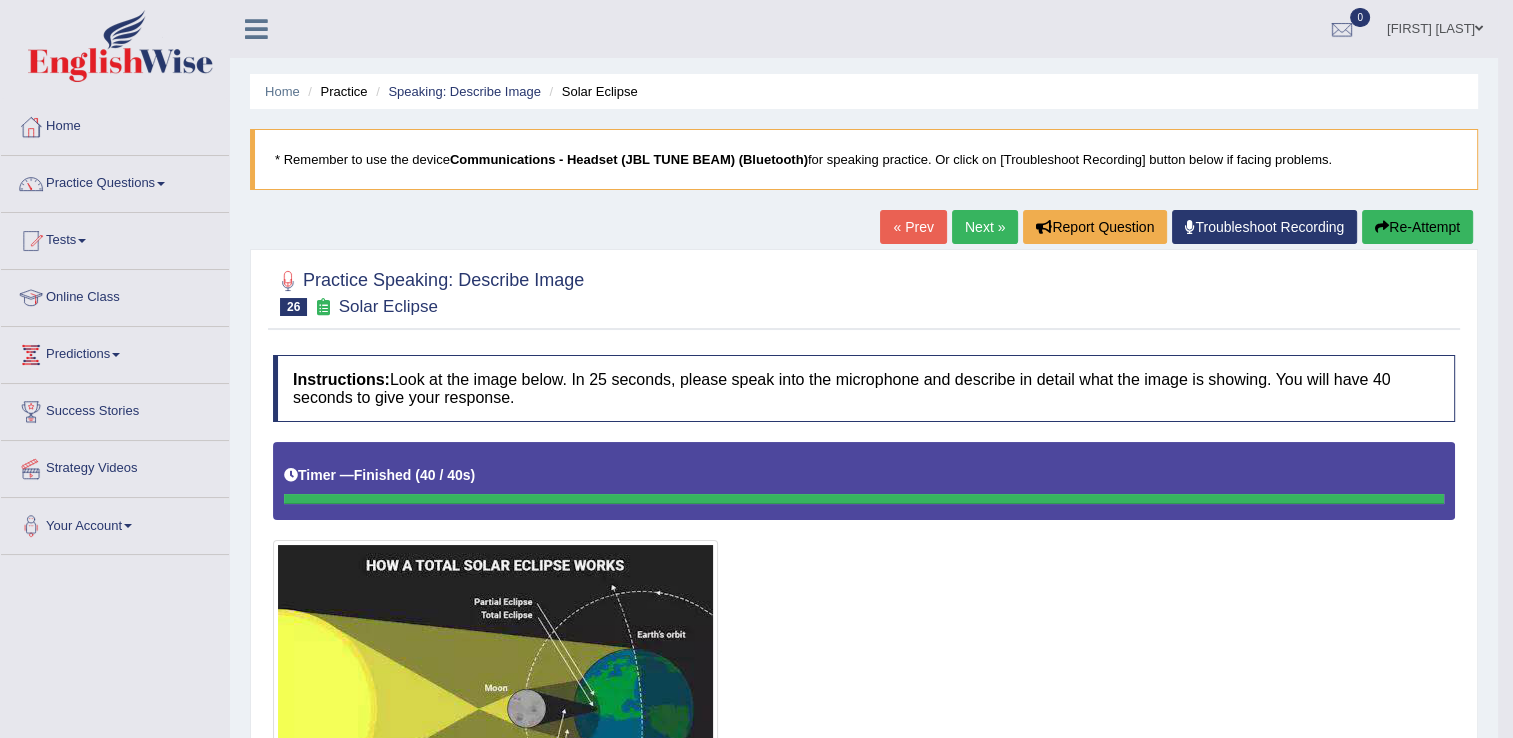 click on "Next »" at bounding box center [985, 227] 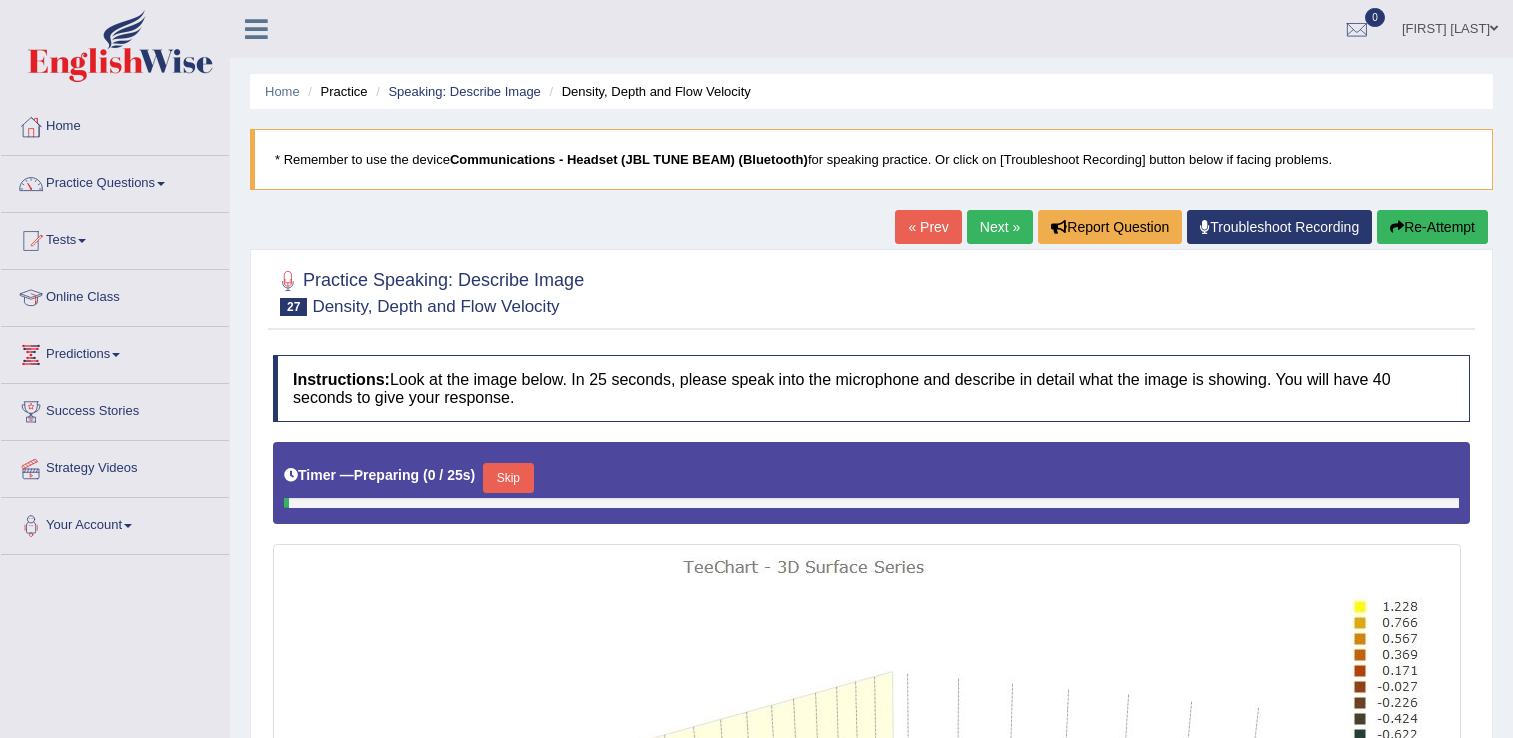 scroll, scrollTop: 0, scrollLeft: 0, axis: both 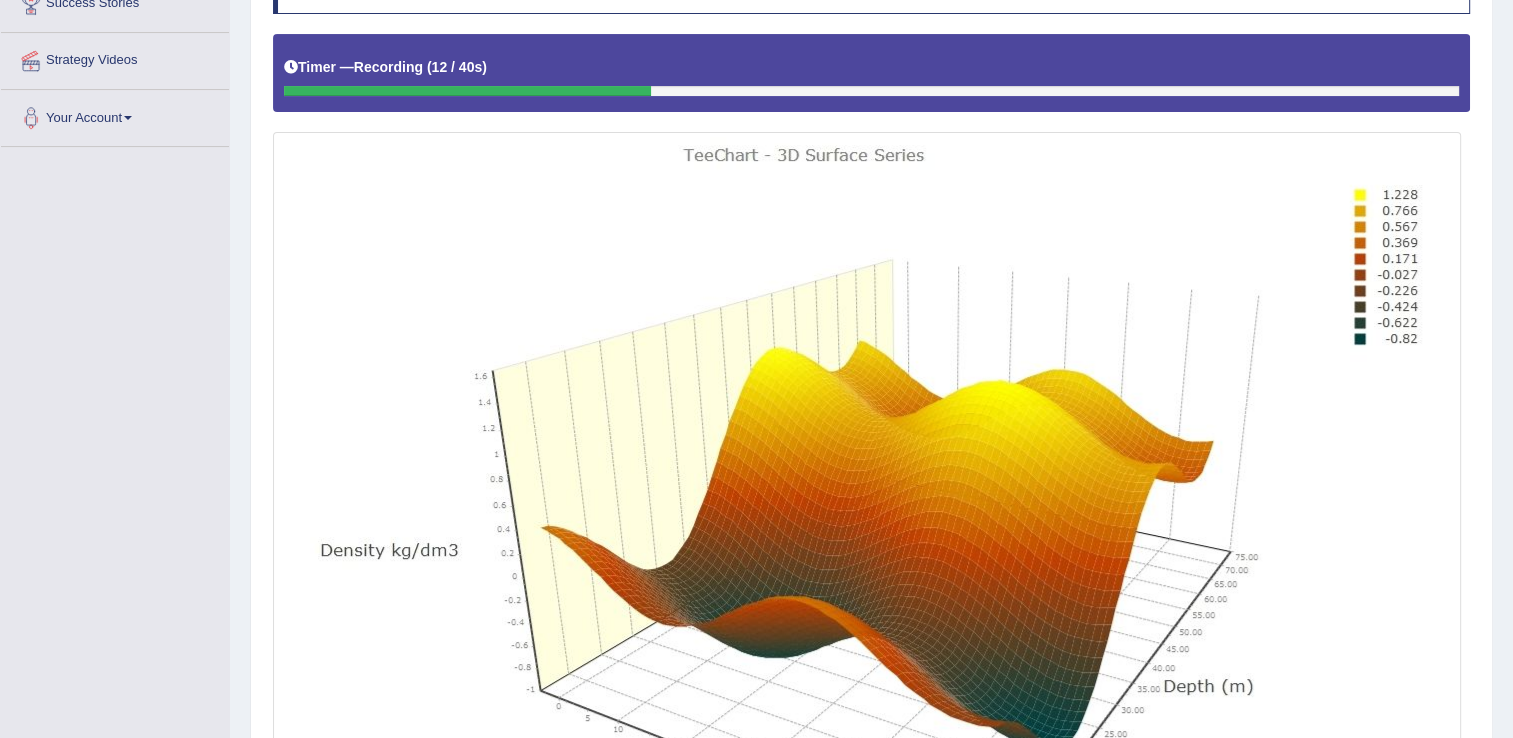 click at bounding box center (867, 516) 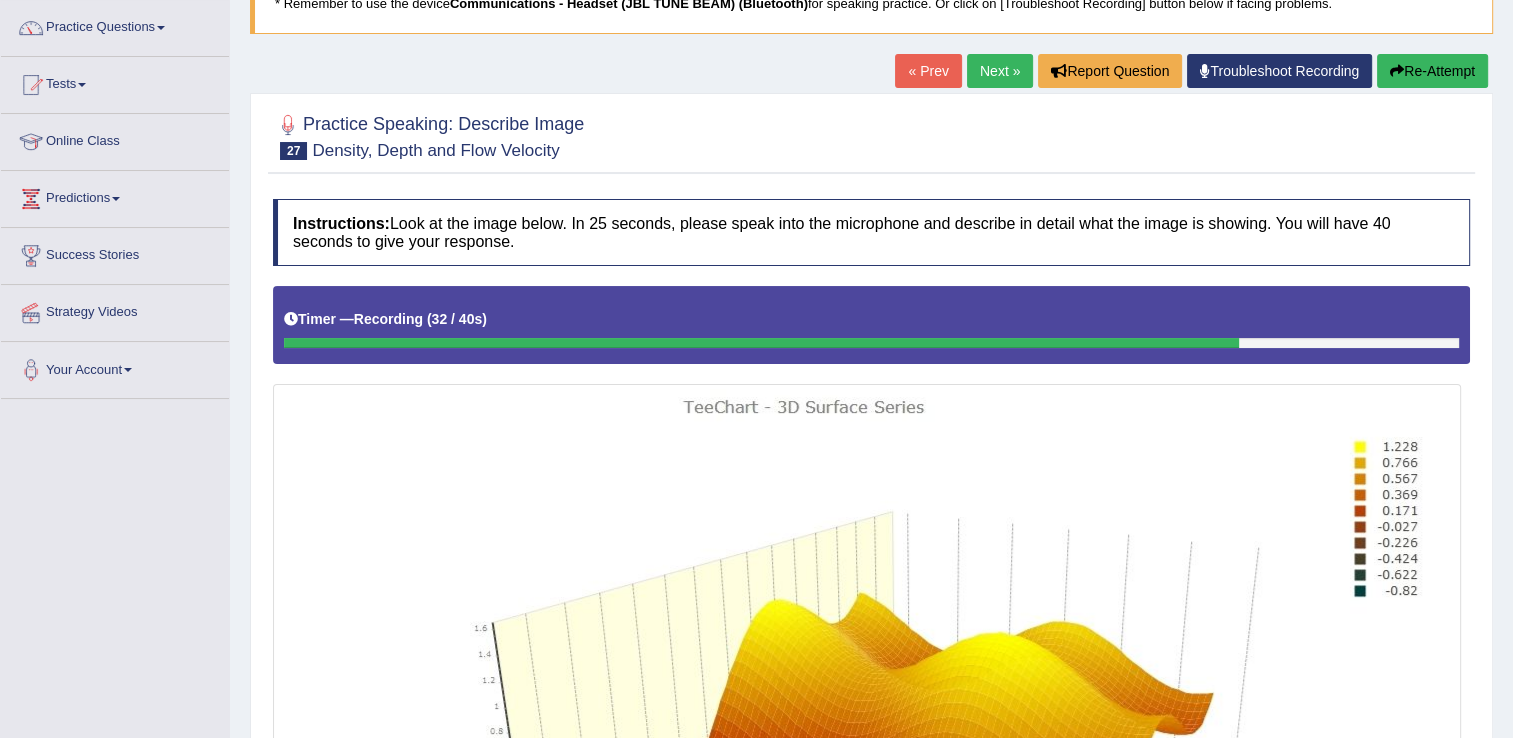 scroll, scrollTop: 116, scrollLeft: 0, axis: vertical 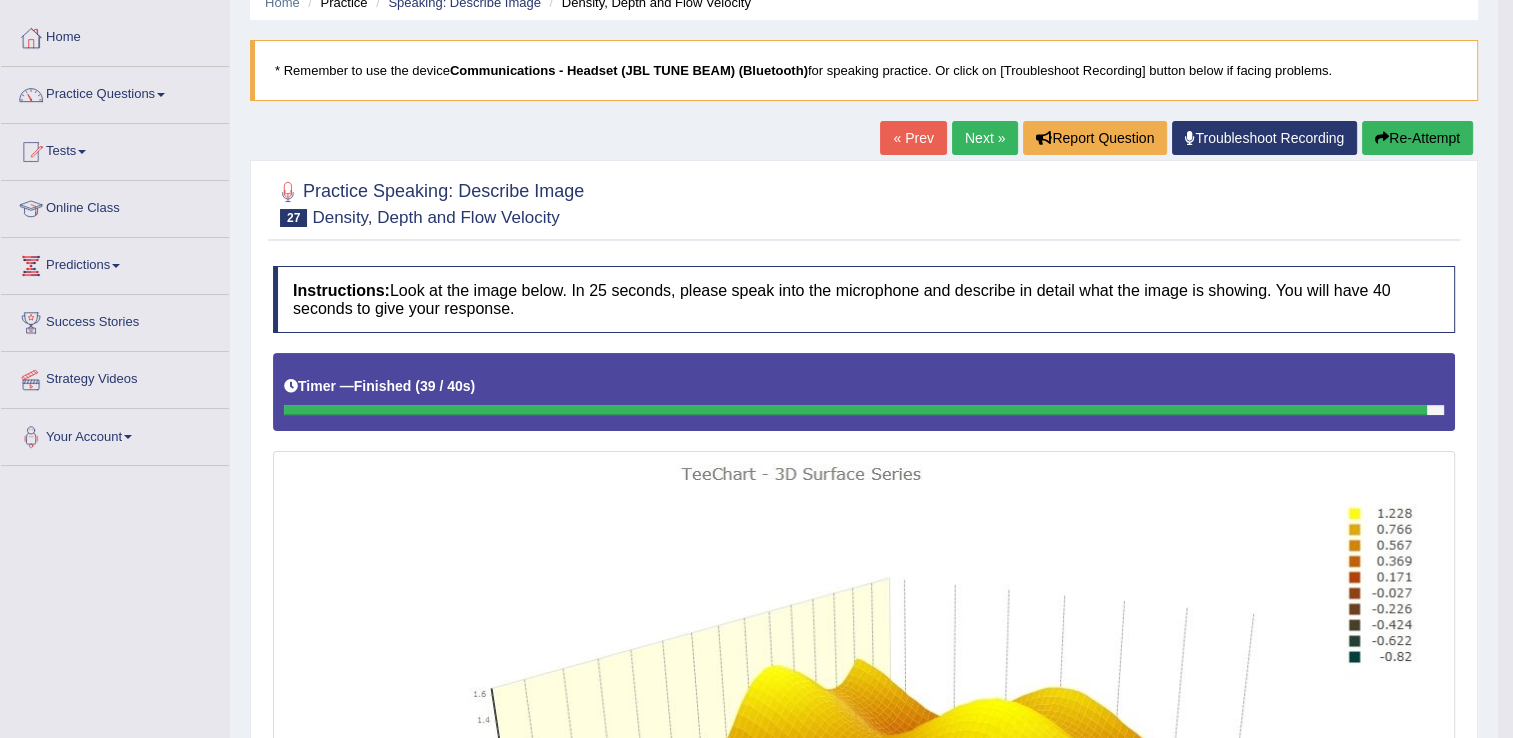 click on "Next »" at bounding box center (985, 138) 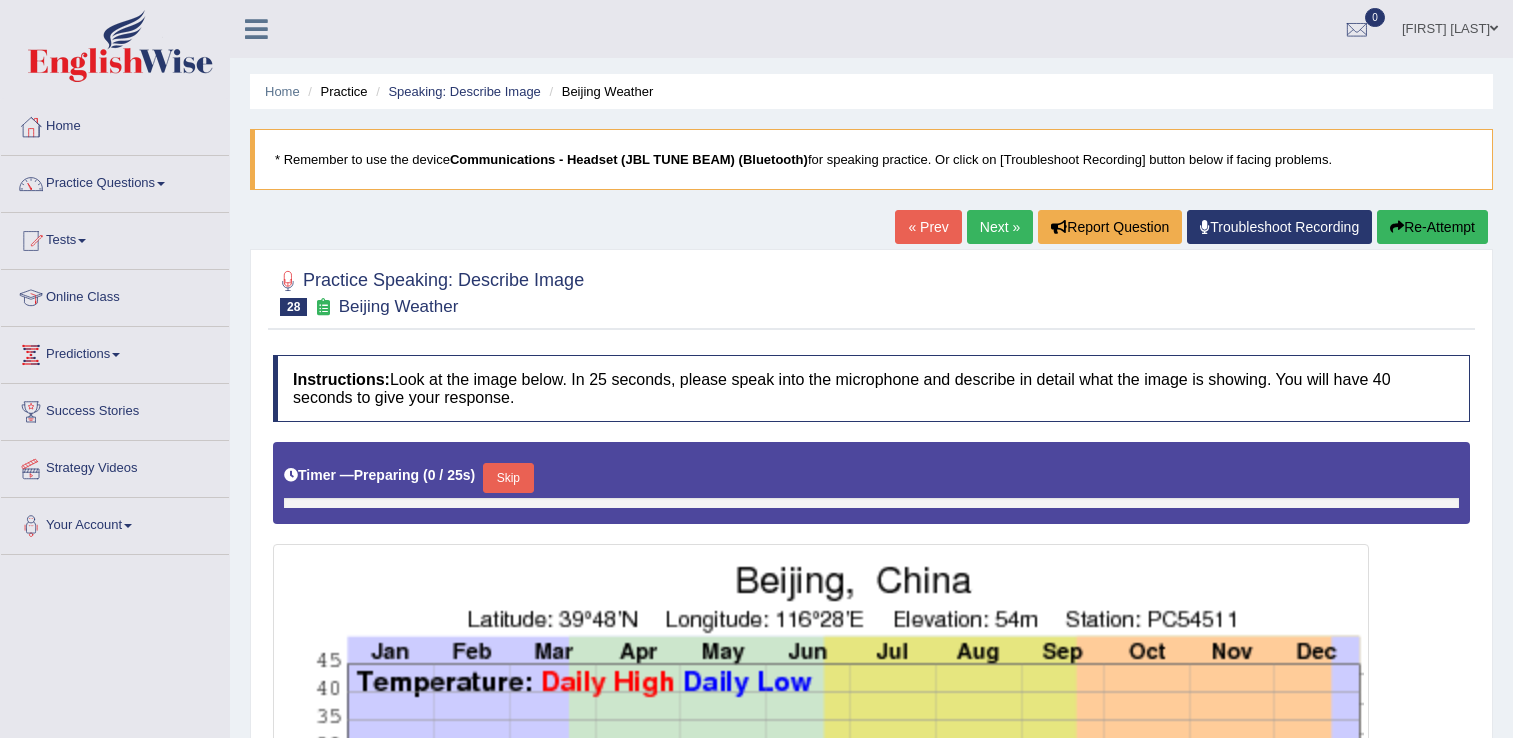 scroll, scrollTop: 0, scrollLeft: 0, axis: both 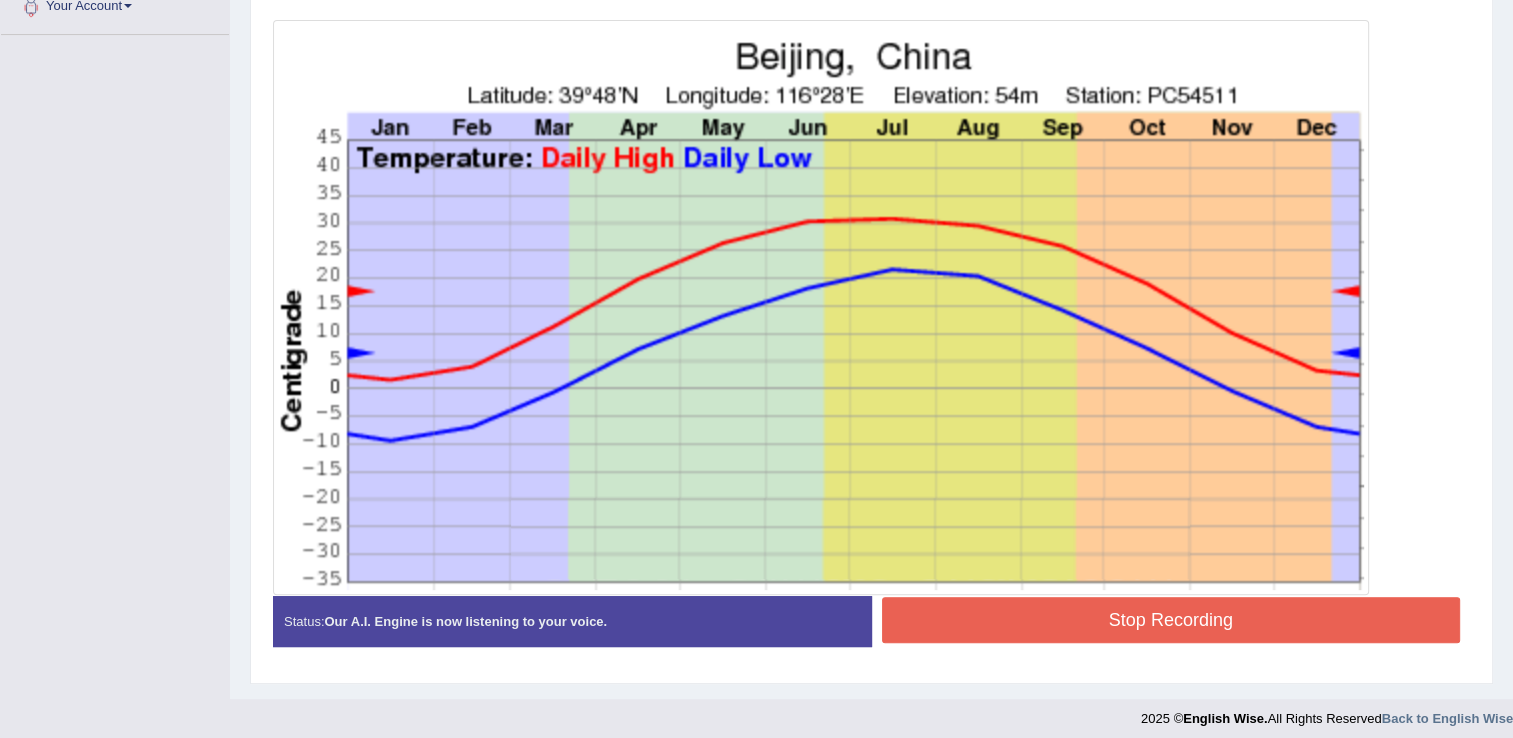 click on "Instructions:  Look at the image below. In 25 seconds, please speak into the microphone and describe in detail what the image is showing. You will have 40 seconds to give your response.
Timer —  Finished   ( 40 / 40s ) Created with Highcharts 7.1.2 Too low Too high Time Pitch meter: 0 5 10 15 20 25 30 35 40 Created with Highcharts 7.1.2 Great Too slow Too fast Time Speech pace meter: 0 5 10 15 20 25 30 35 40 Spoken Keywords: Voice Analysis: Your Response: Sample Answer: . Status:  Our A.I. Engine is now listening to your voice. Start Answering Stop Recording" at bounding box center (871, 249) 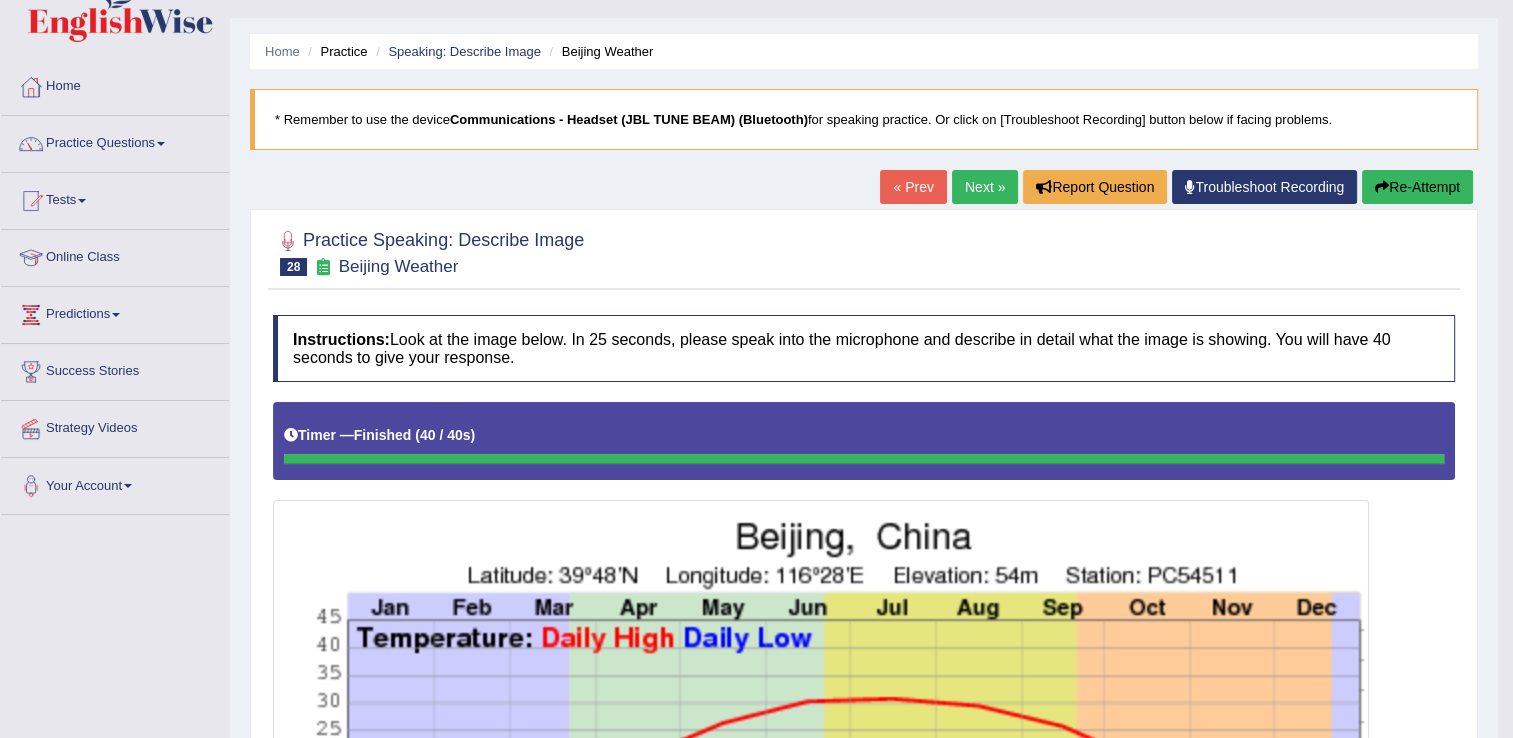 scroll, scrollTop: 0, scrollLeft: 0, axis: both 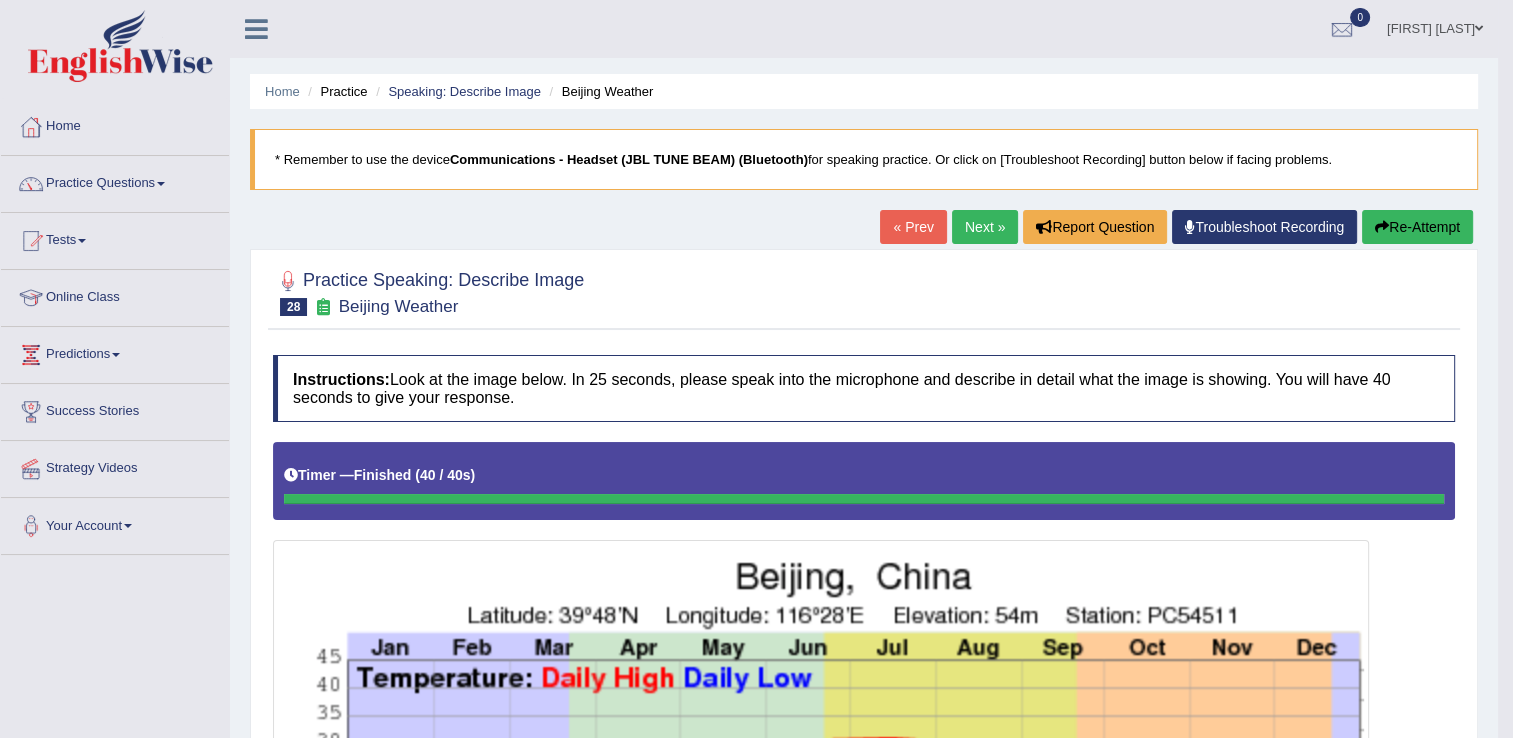 click on "Next »" at bounding box center (985, 227) 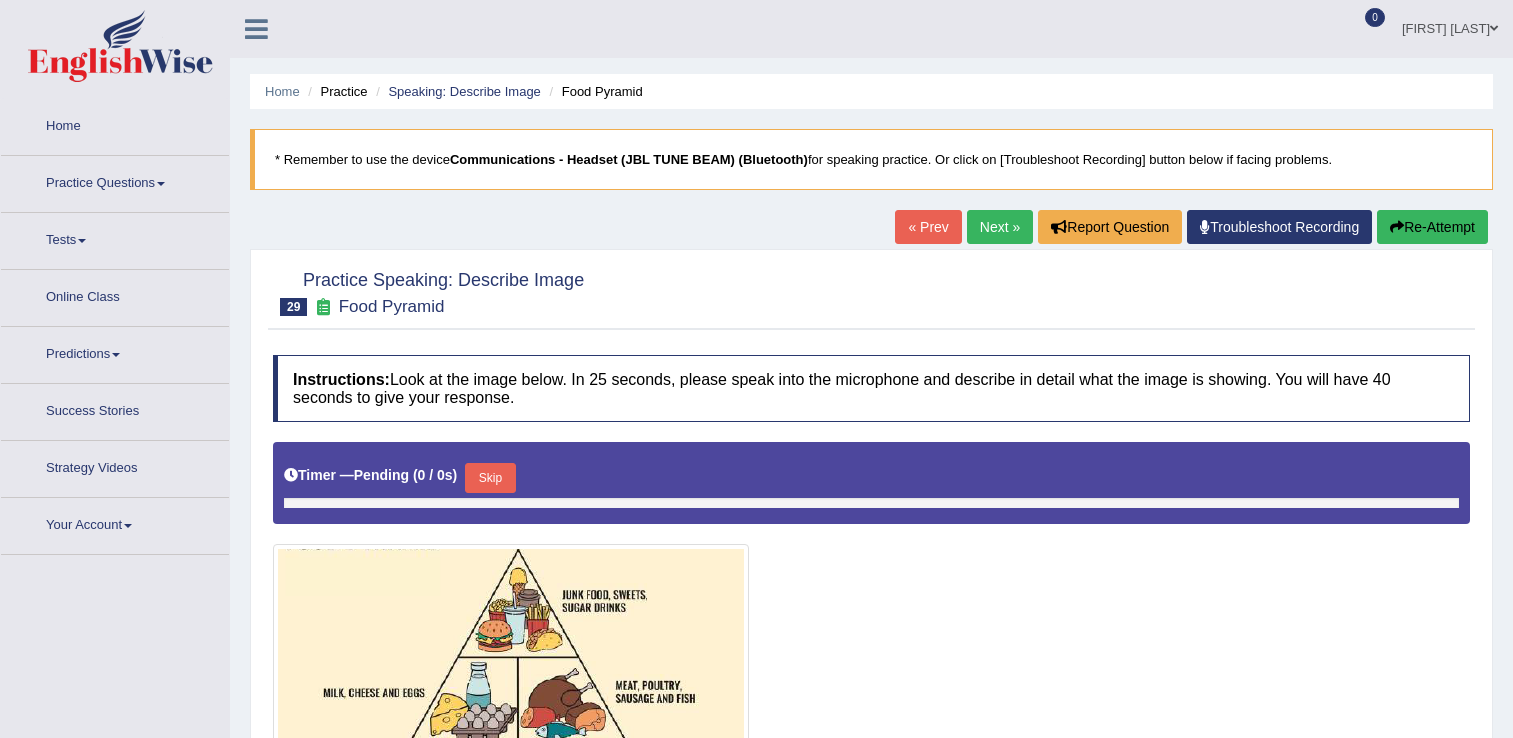 scroll, scrollTop: 0, scrollLeft: 0, axis: both 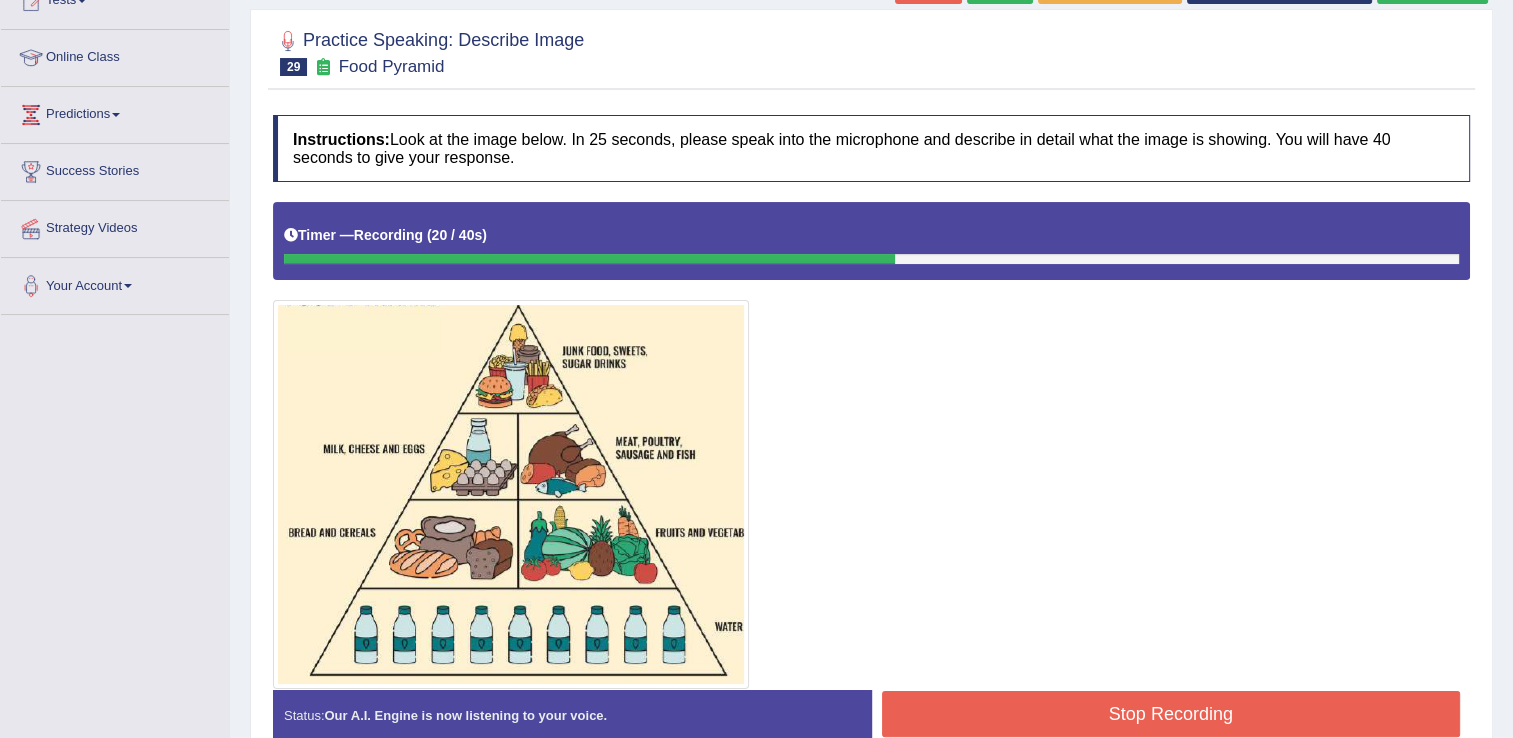 click on "Stop Recording" at bounding box center (1171, 714) 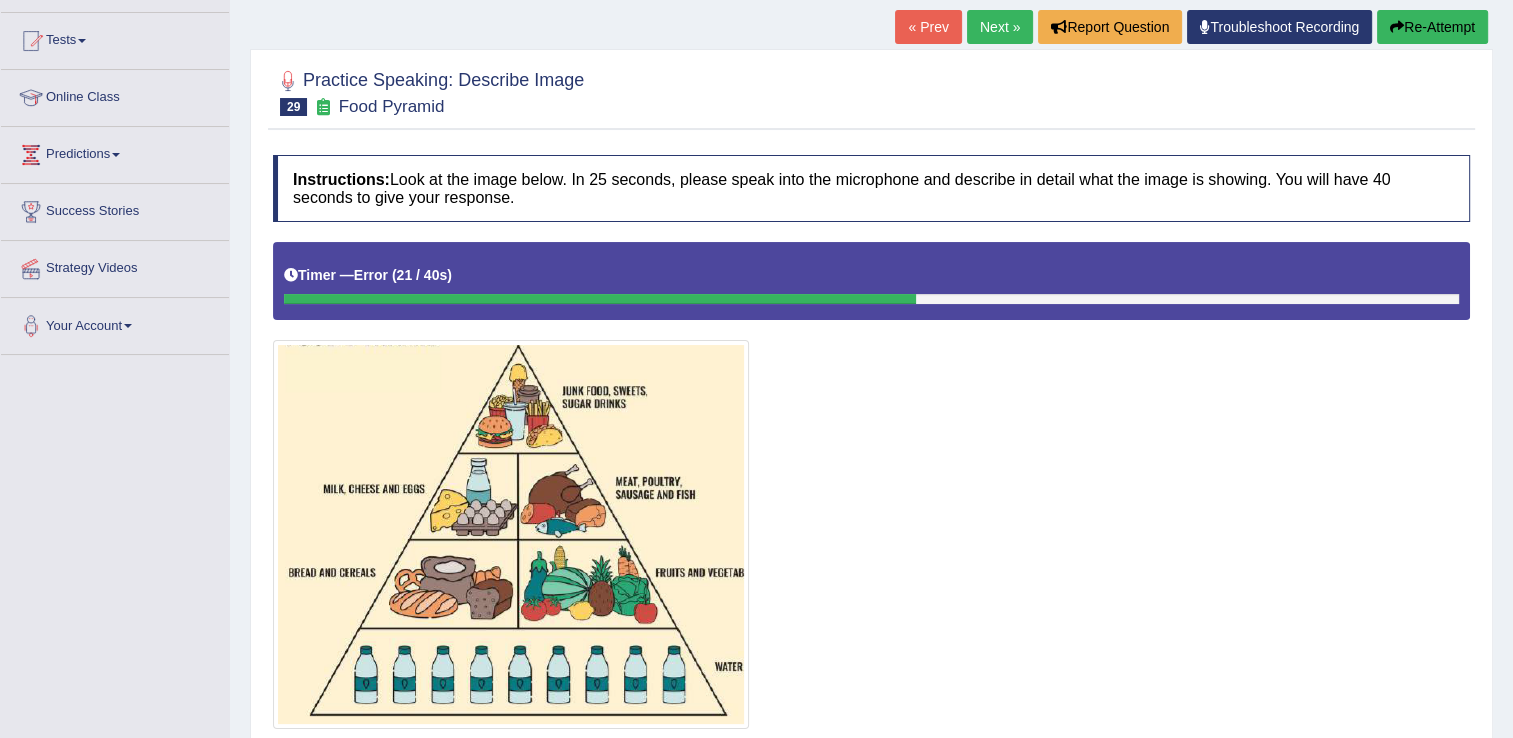 scroll, scrollTop: 26, scrollLeft: 0, axis: vertical 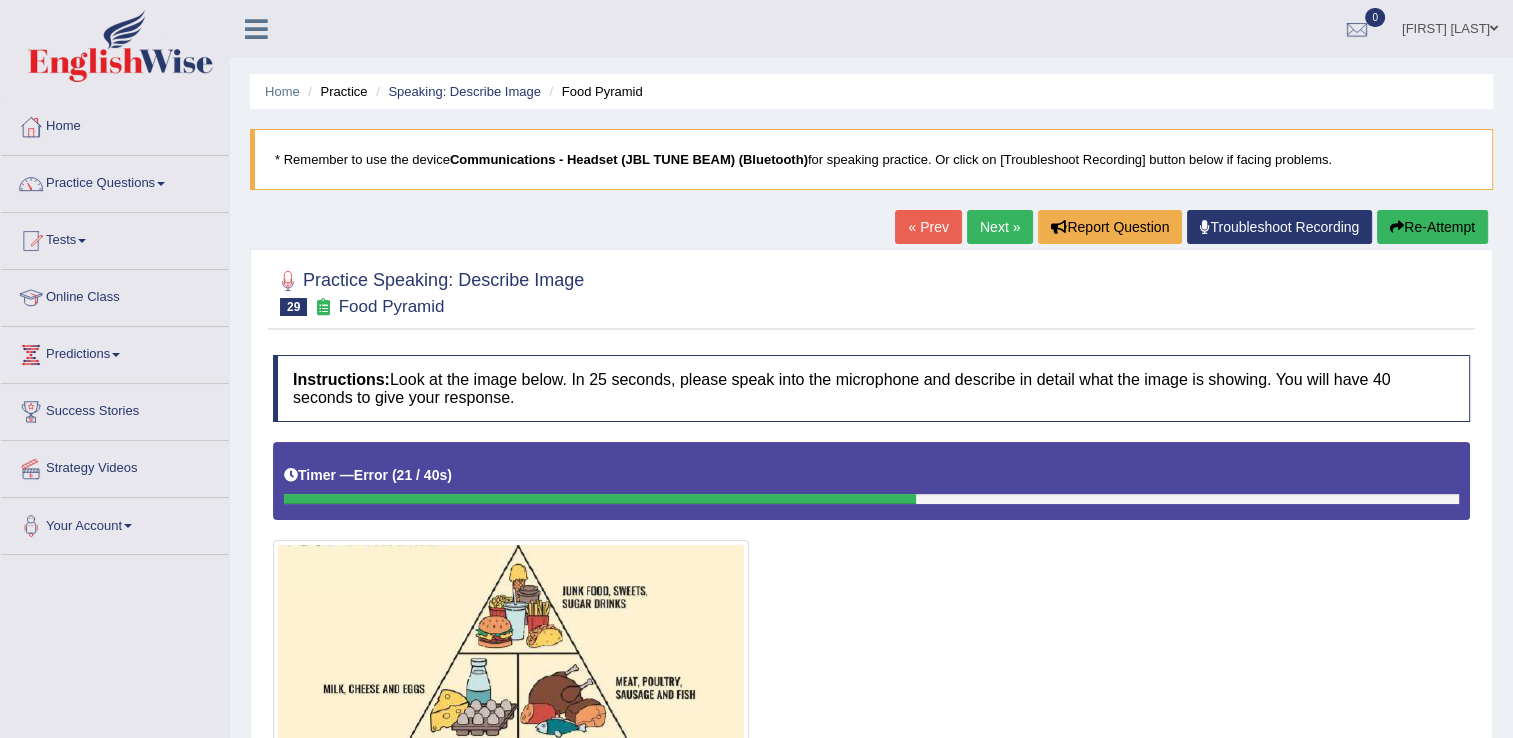 click on "Re-Attempt" at bounding box center (1432, 227) 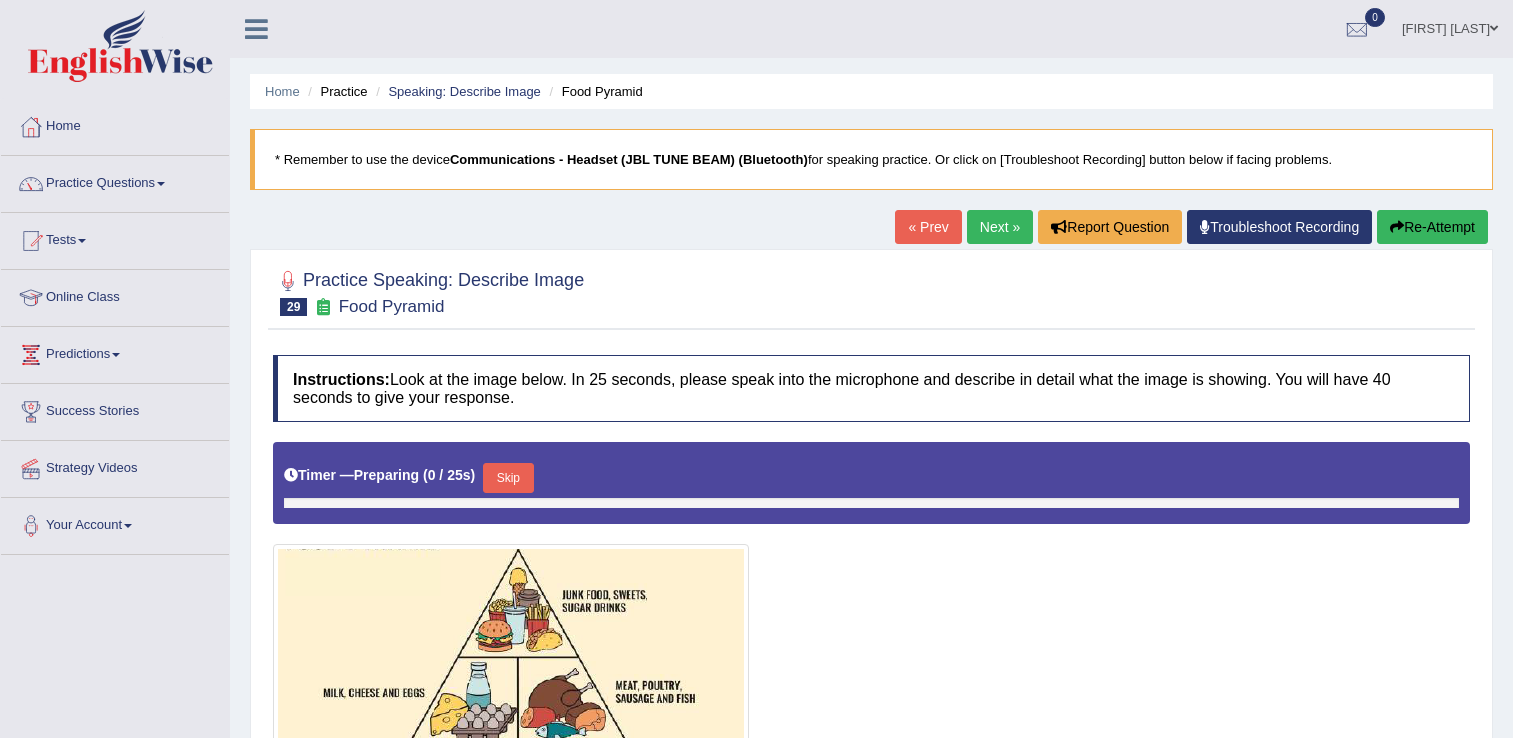 scroll, scrollTop: 0, scrollLeft: 0, axis: both 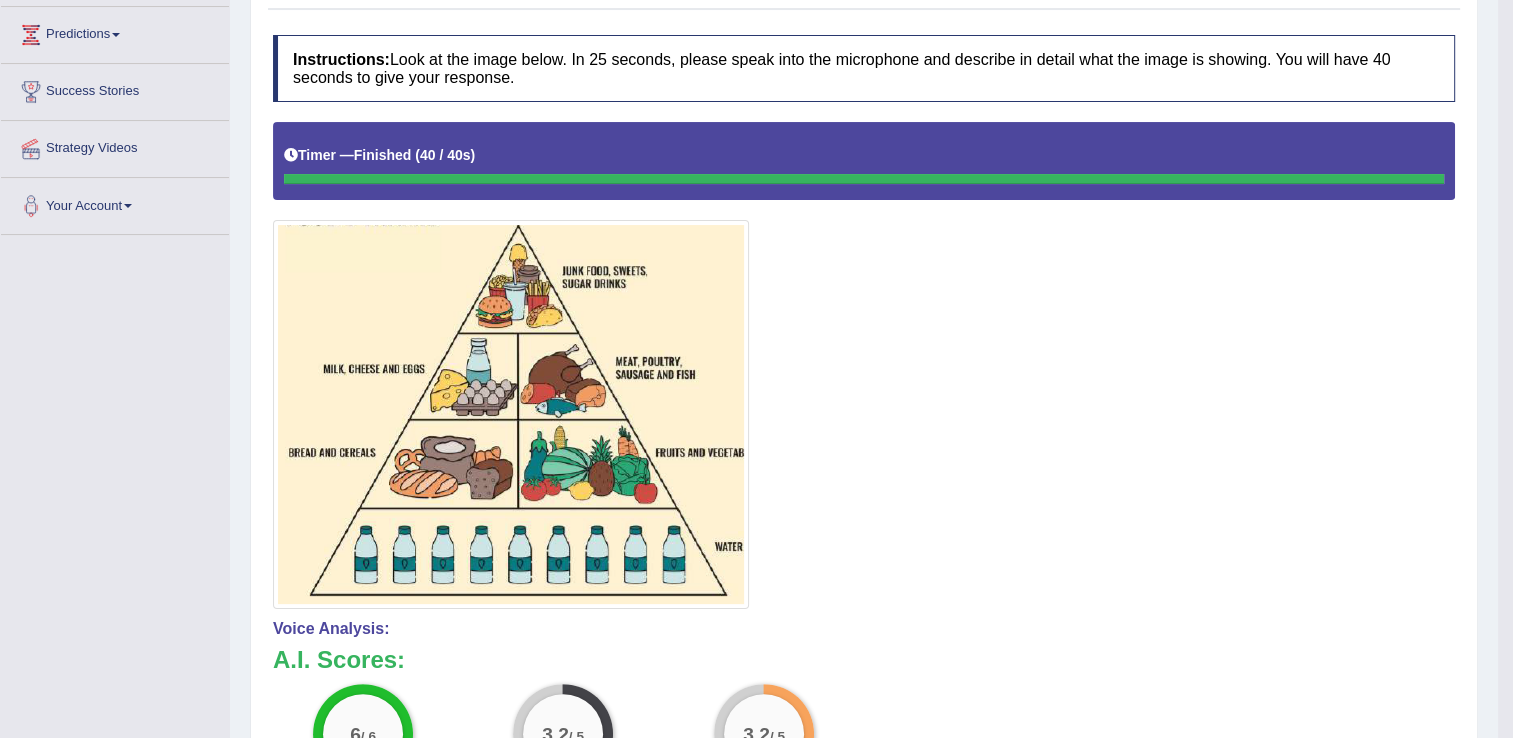 click on "Toggle navigation
Home
Practice Questions   Speaking Practice Read Aloud
Repeat Sentence
Describe Image
Re-tell Lecture
Answer Short Question
Summarize Group Discussion
Respond To A Situation
Writing Practice  Summarize Written Text
Write Essay
Reading Practice  Reading & Writing: Fill In The Blanks
Choose Multiple Answers
Re-order Paragraphs
Fill In The Blanks
Choose Single Answer
Listening Practice  Summarize Spoken Text
Highlight Incorrect Words
Highlight Correct Summary
Select Missing Word
Choose Single Answer
Choose Multiple Answers
Fill In The Blanks
Write From Dictation
Pronunciation
Tests
Take Mock Test" at bounding box center [756, 49] 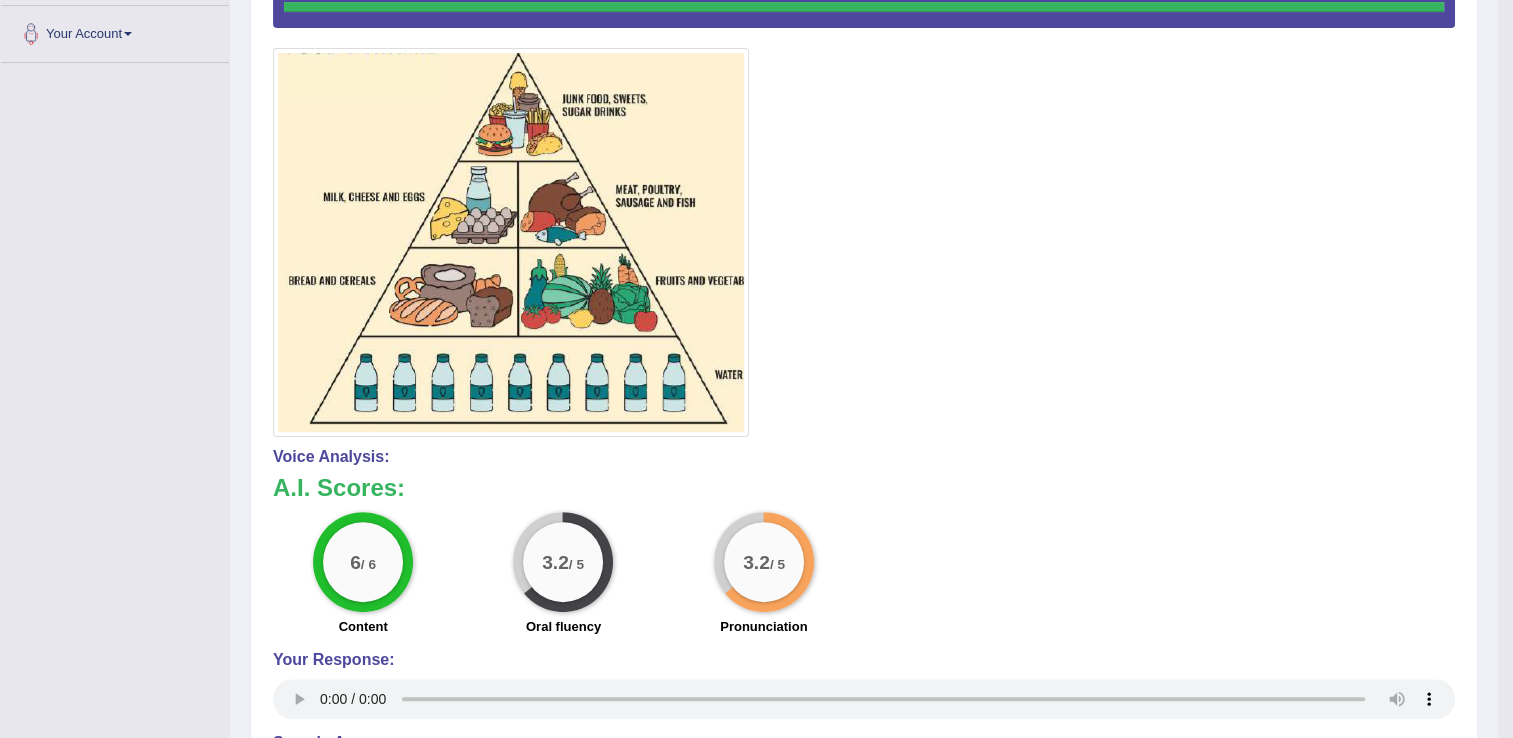 scroll, scrollTop: 532, scrollLeft: 0, axis: vertical 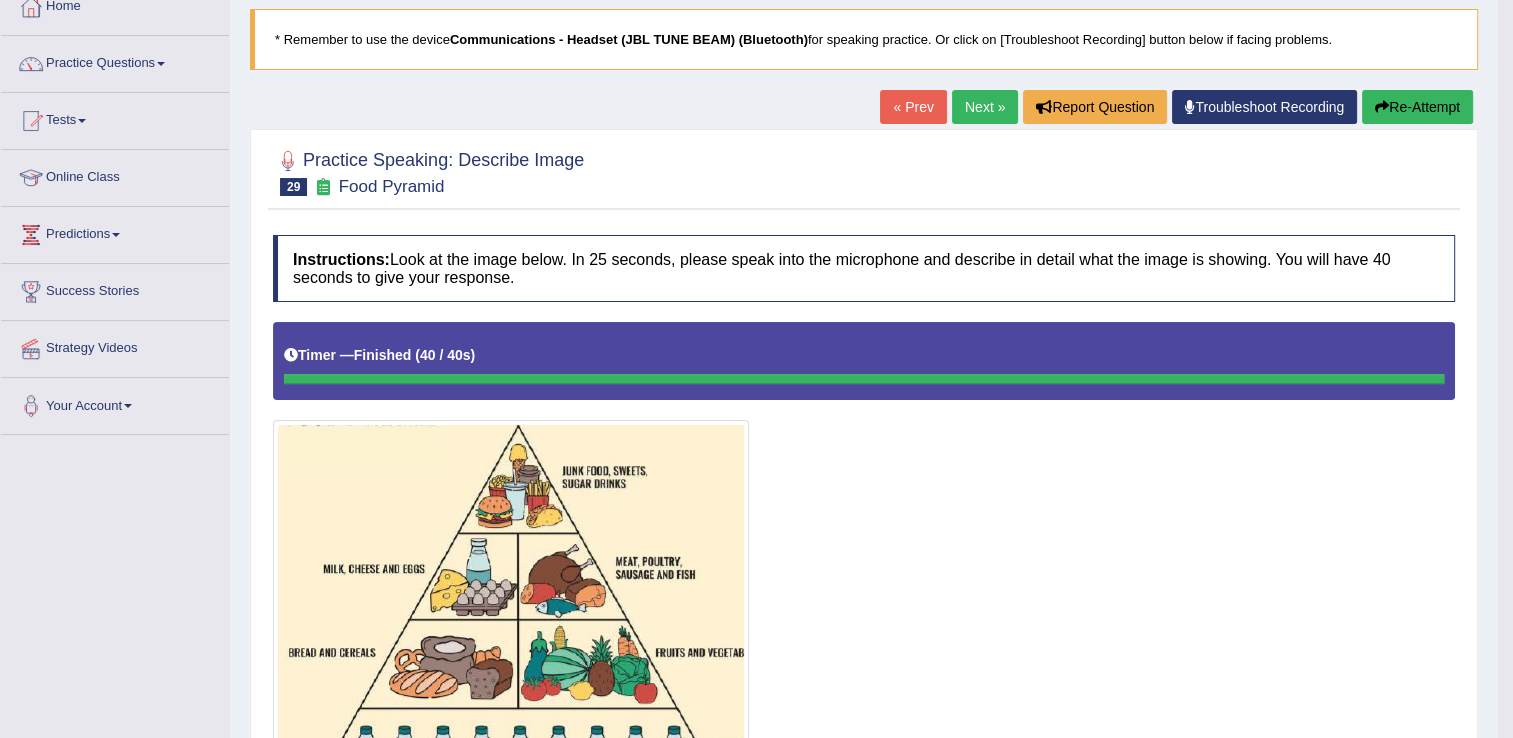 click on "Re-Attempt" at bounding box center (1417, 107) 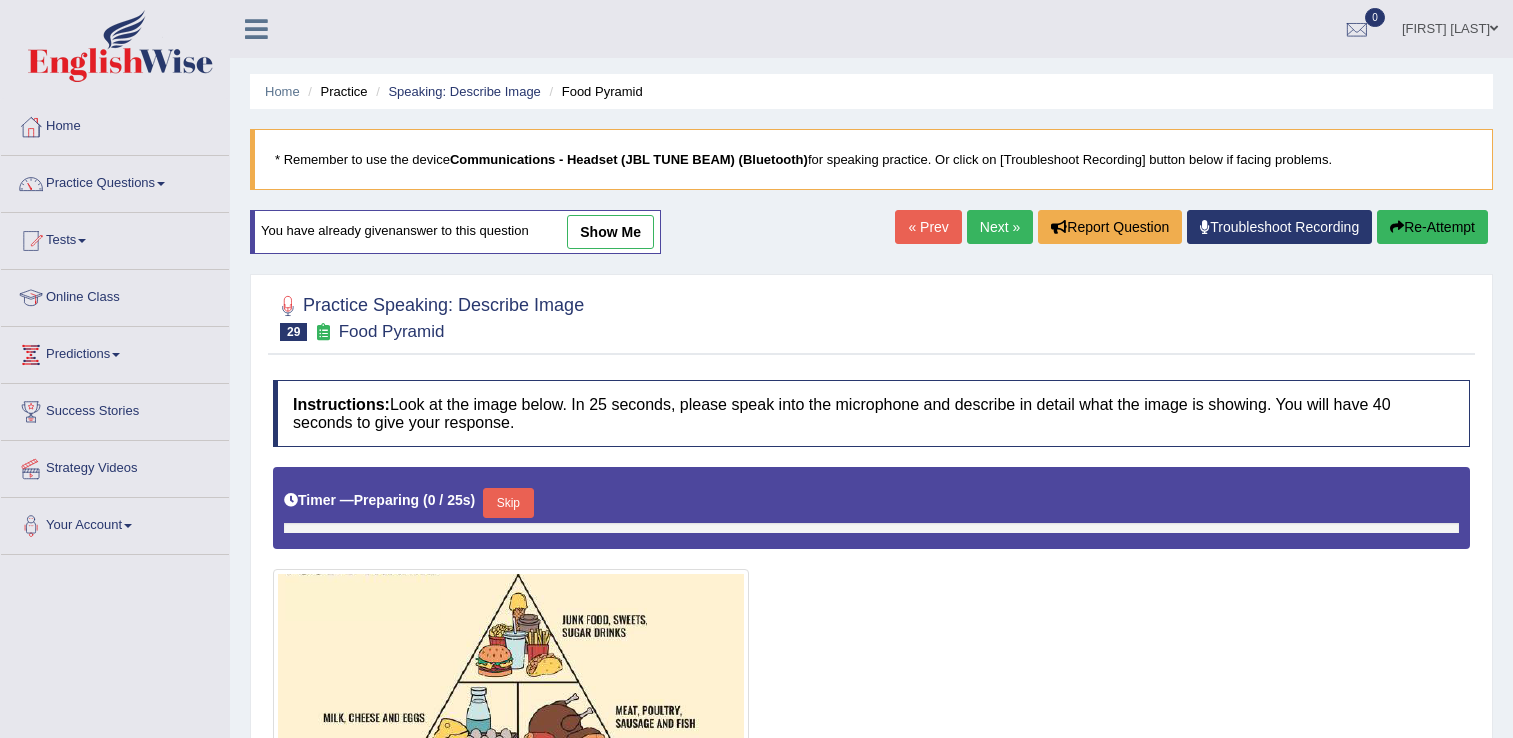 scroll, scrollTop: 124, scrollLeft: 0, axis: vertical 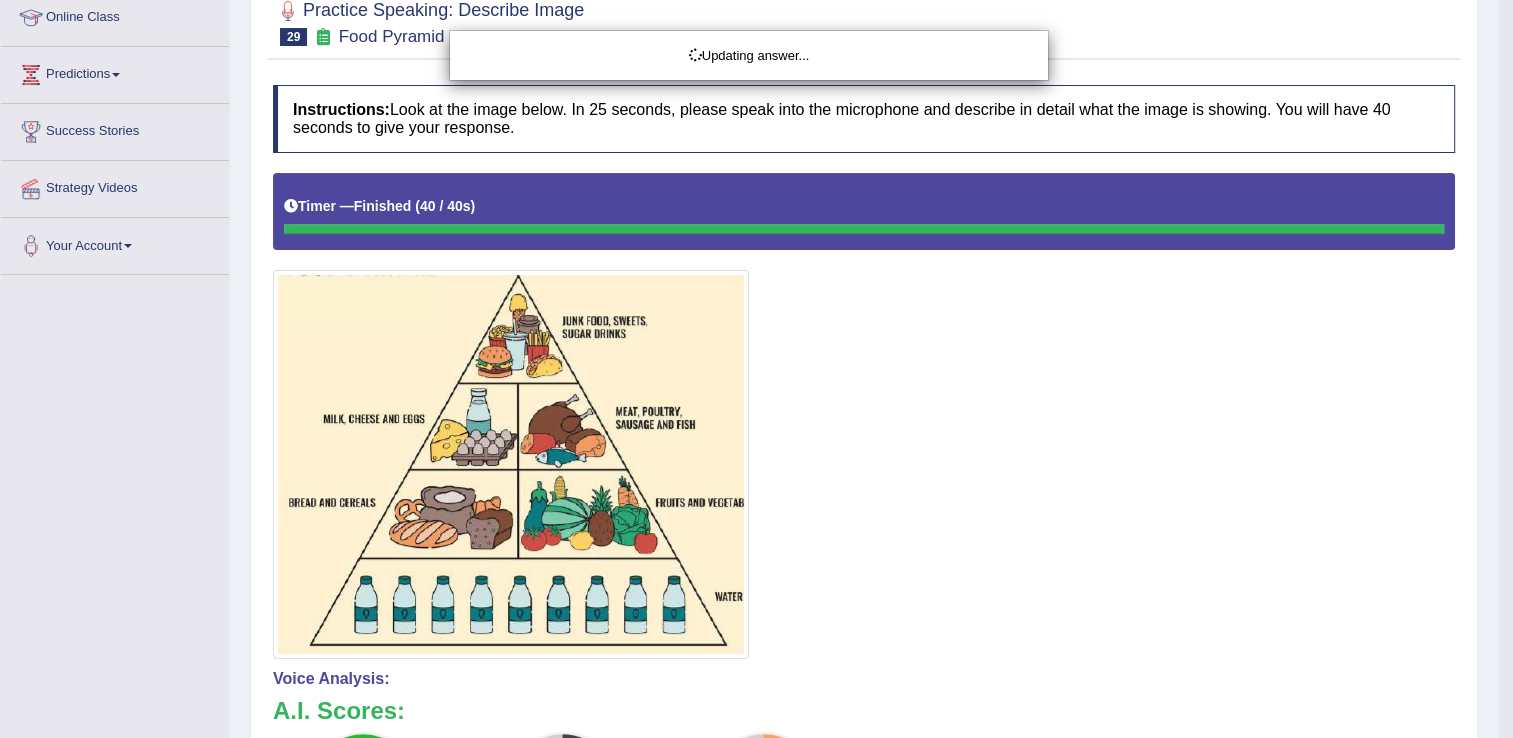 click on "Toggle navigation
Home
Practice Questions   Speaking Practice Read Aloud
Repeat Sentence
Describe Image
Re-tell Lecture
Answer Short Question
Summarize Group Discussion
Respond To A Situation
Writing Practice  Summarize Written Text
Write Essay
Reading Practice  Reading & Writing: Fill In The Blanks
Choose Multiple Answers
Re-order Paragraphs
Fill In The Blanks
Choose Single Answer
Listening Practice  Summarize Spoken Text
Highlight Incorrect Words
Highlight Correct Summary
Select Missing Word
Choose Single Answer
Choose Multiple Answers
Fill In The Blanks
Write From Dictation
Pronunciation
Tests
Take Mock Test" at bounding box center (756, 89) 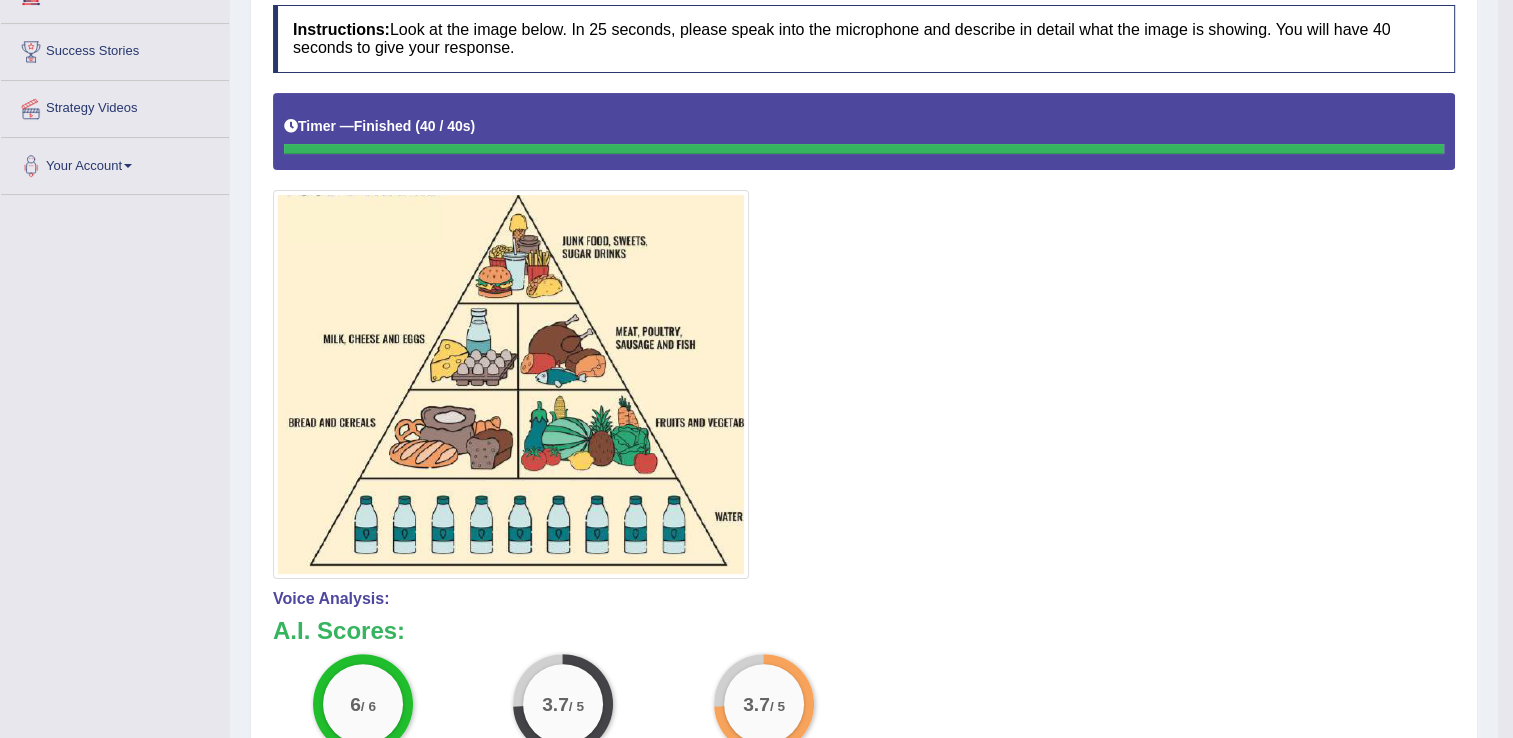 scroll, scrollTop: 493, scrollLeft: 0, axis: vertical 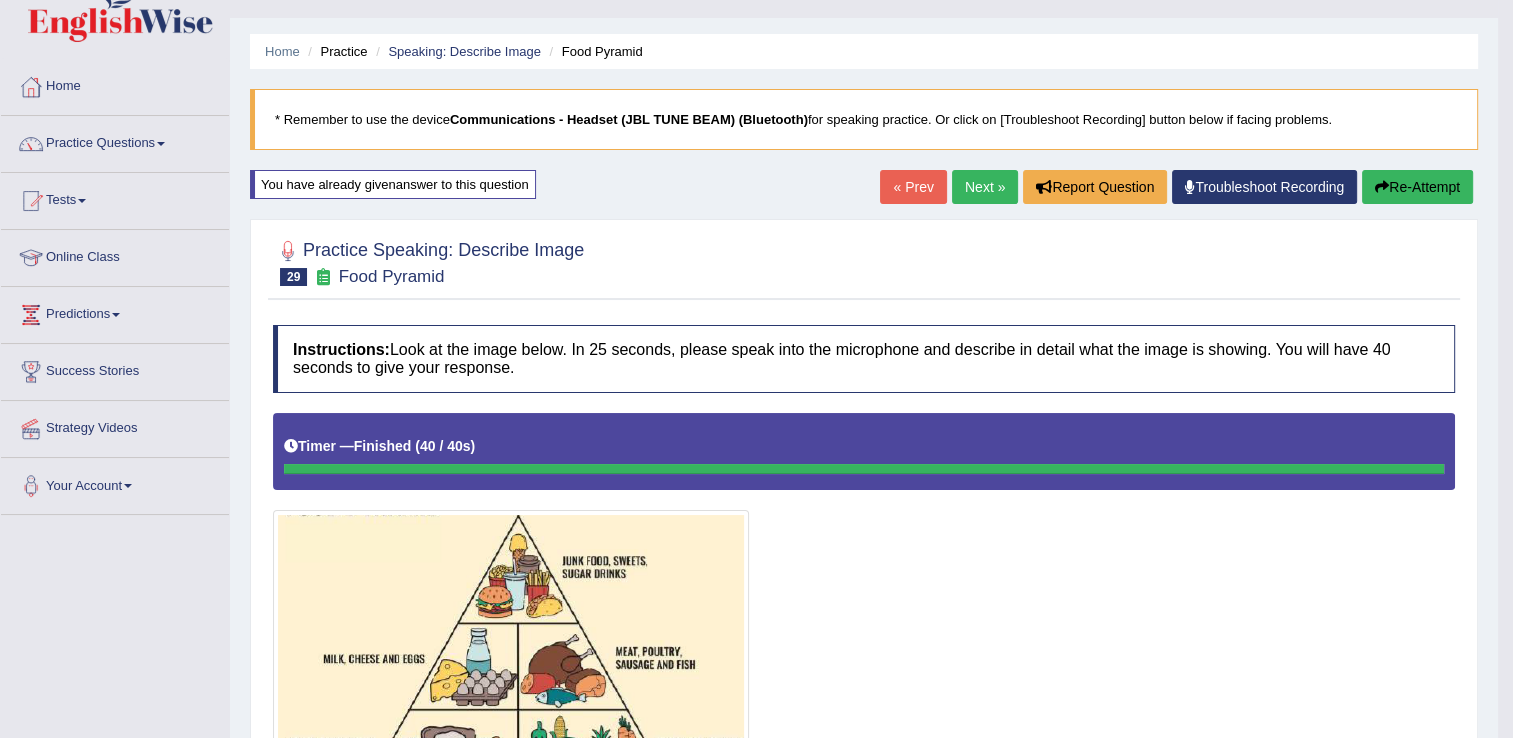 click on "Home
Practice
Speaking: Describe Image
Food Pyramid
* Remember to use the device  Communications - Headset (JBL TUNE BEAM) (Bluetooth)  for speaking practice. Or click on [Troubleshoot Recording] button below if facing problems.
You have already given   answer to this question
« Prev Next »  Report Question  Troubleshoot Recording  Re-Attempt
Practice Speaking: Describe Image
29
Food Pyramid
Instructions:  Look at the image below. In 25 seconds, please speak into the microphone and describe in detail what the image is showing. You will have 40 seconds to give your response.
Timer —  Finished   ( 40 / 40s ) Created with Highcharts 7.1.2 Too low Too high Time Pitch meter: 0 5 10 15 20 25 30 35 40 Created with Highcharts 7.1.2 Great Too slow Too fast Time Speech pace meter: 0 5" at bounding box center (864, 684) 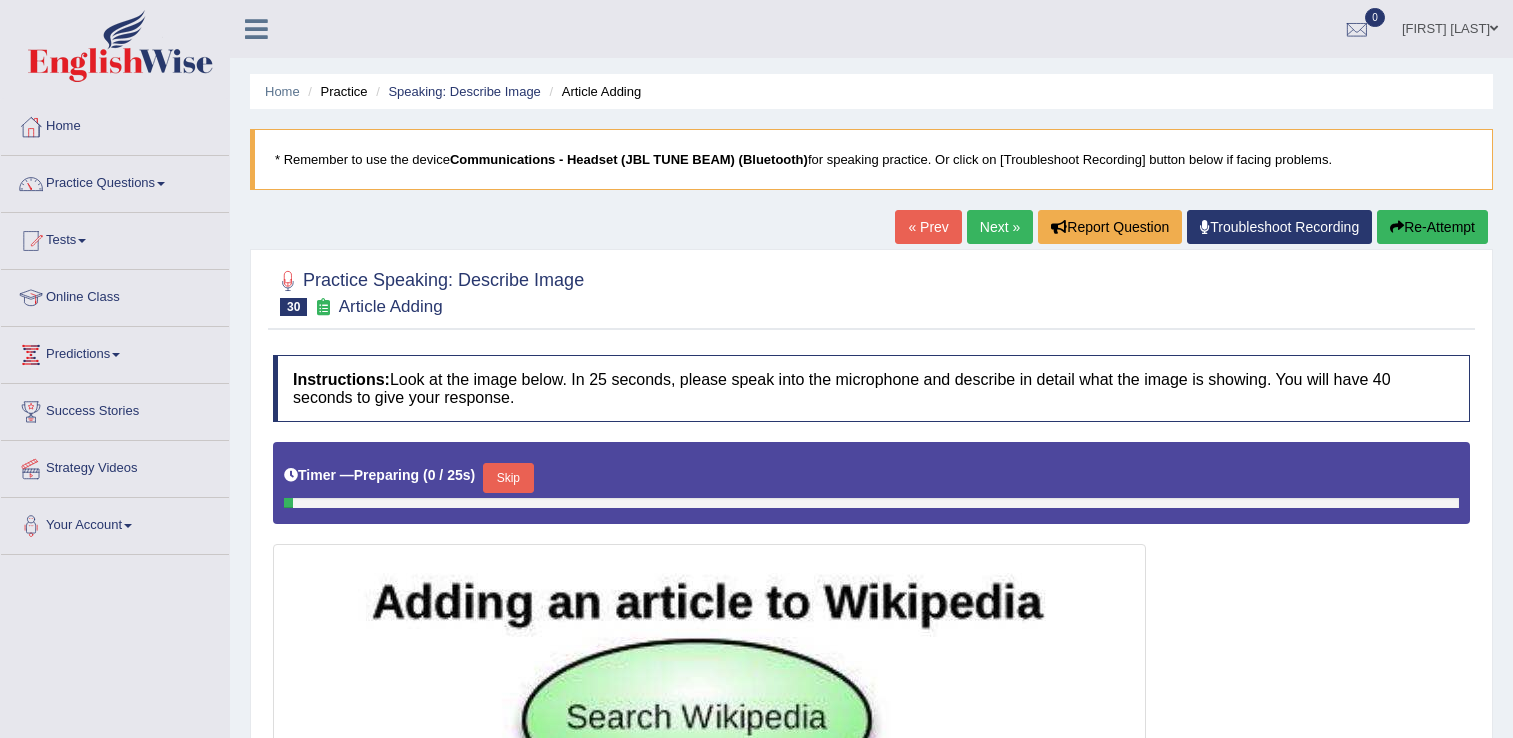 scroll, scrollTop: 0, scrollLeft: 0, axis: both 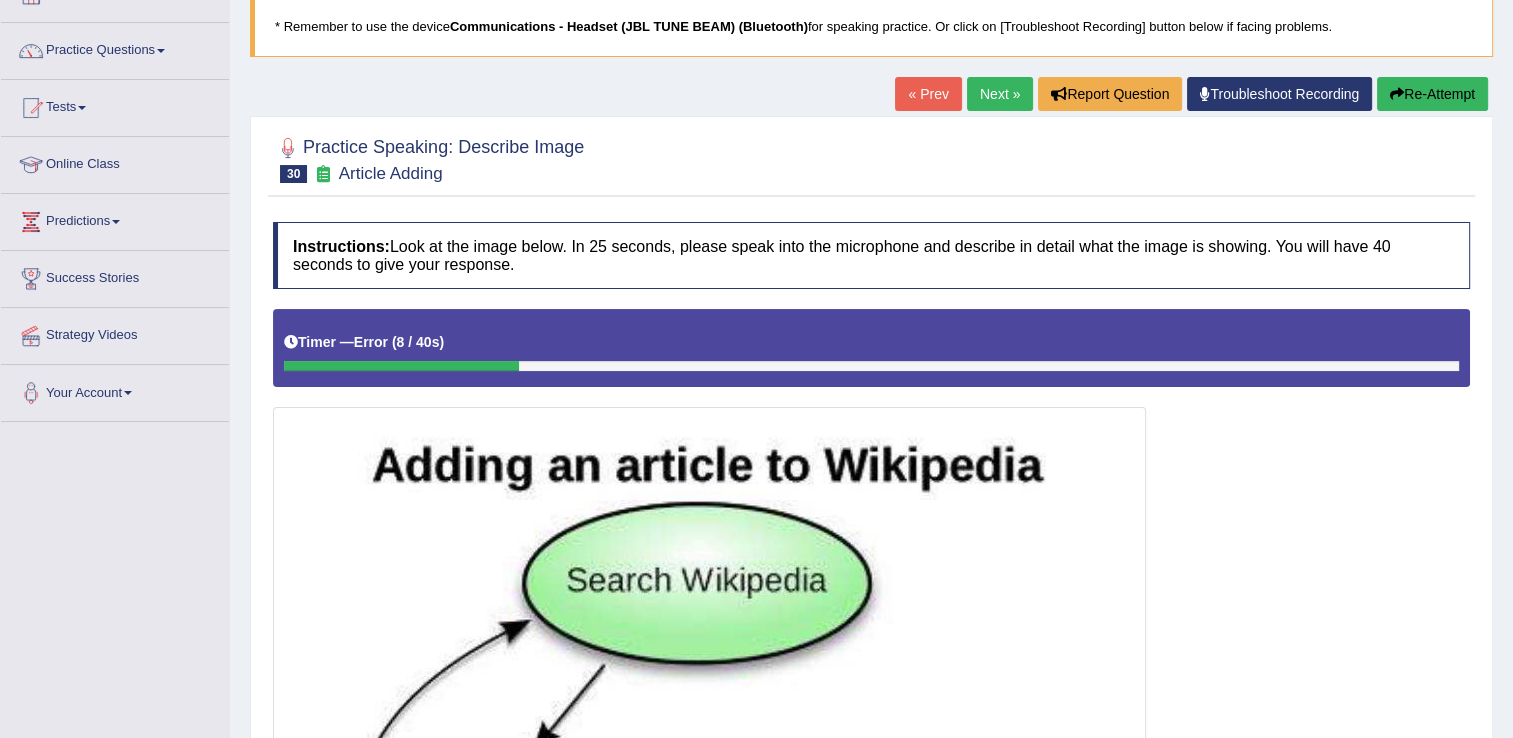 click on "Re-Attempt" at bounding box center (1432, 94) 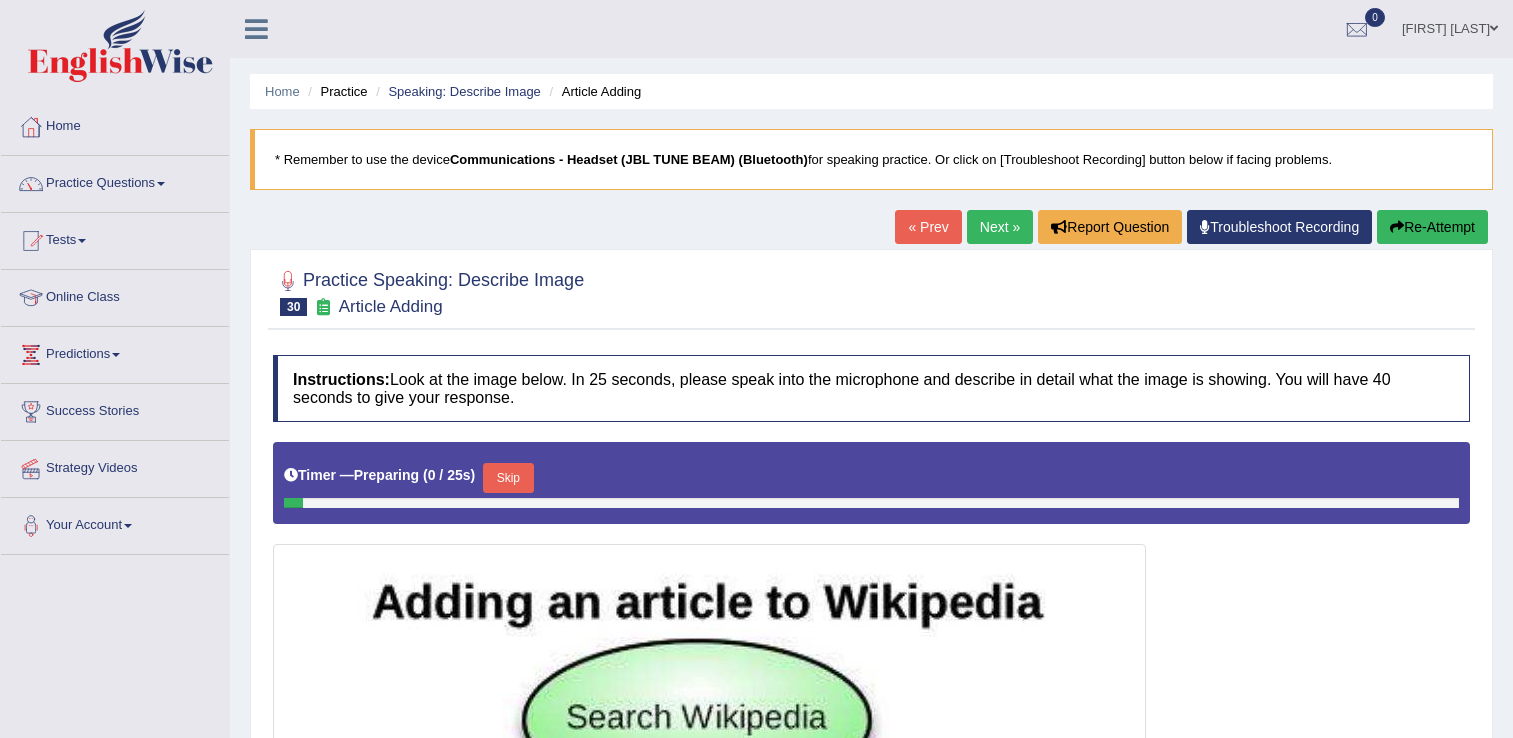 scroll, scrollTop: 133, scrollLeft: 0, axis: vertical 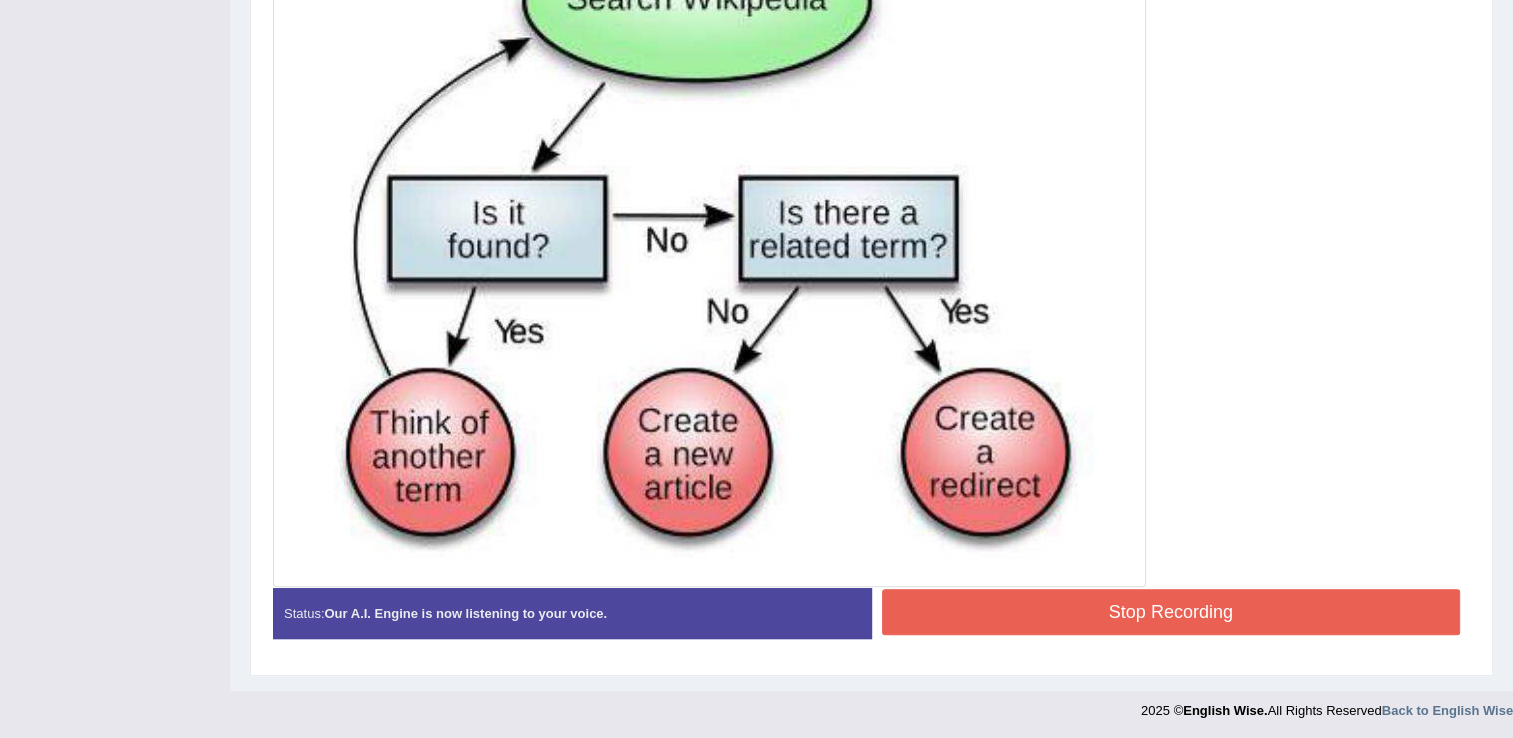 click on "Stop Recording" at bounding box center [1171, 612] 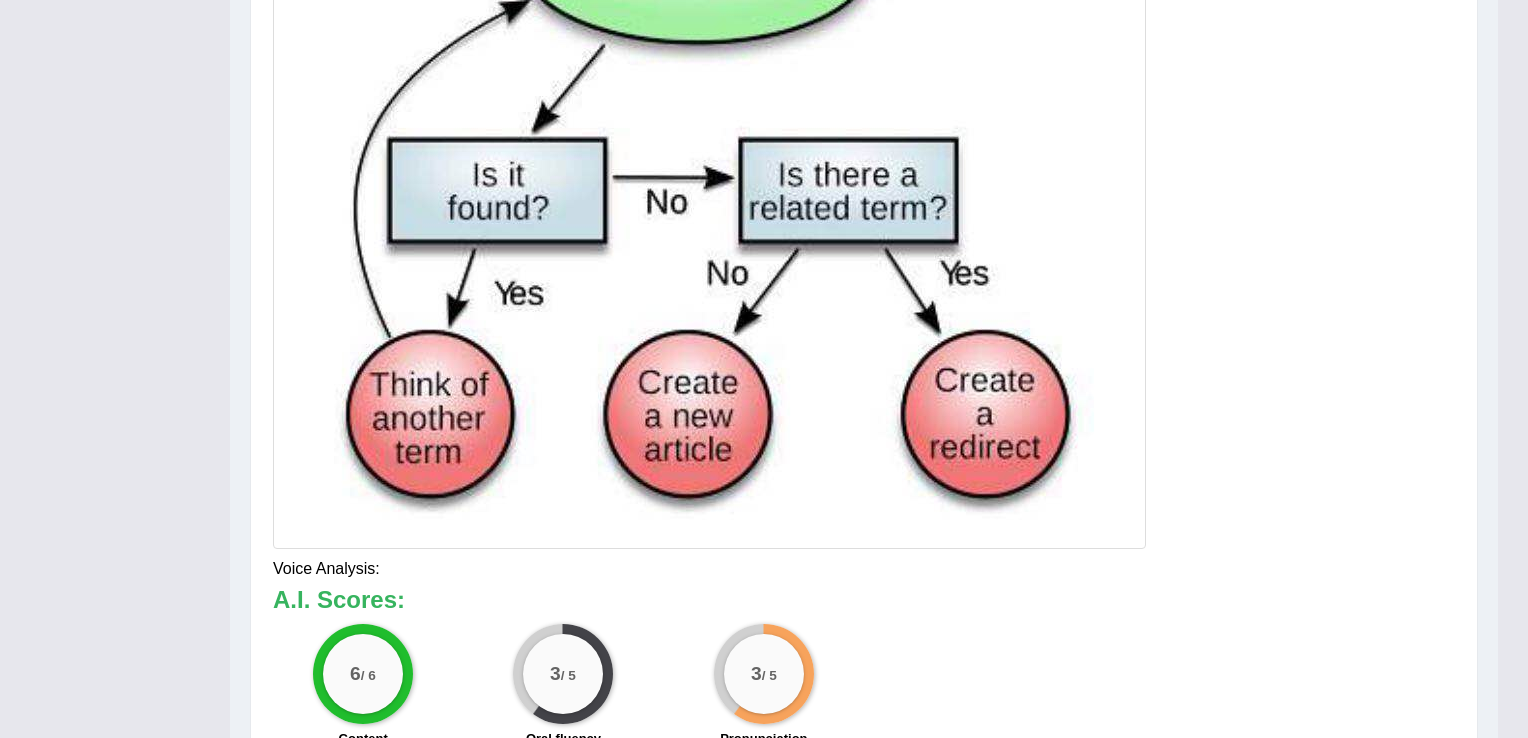 click on "Toggle navigation
Home
Practice Questions   Speaking Practice Read Aloud
Repeat Sentence
Describe Image
Re-tell Lecture
Answer Short Question
Summarize Group Discussion
Respond To A Situation
Writing Practice  Summarize Written Text
Write Essay
Reading Practice  Reading & Writing: Fill In The Blanks
Choose Multiple Answers
Re-order Paragraphs
Fill In The Blanks
Choose Single Answer
Listening Practice  Summarize Spoken Text
Highlight Incorrect Words
Highlight Correct Summary
Select Missing Word
Choose Single Answer
Choose Multiple Answers
Fill In The Blanks
Write From Dictation
Pronunciation
Tests  Take Practice Sectional Test" at bounding box center (764, -384) 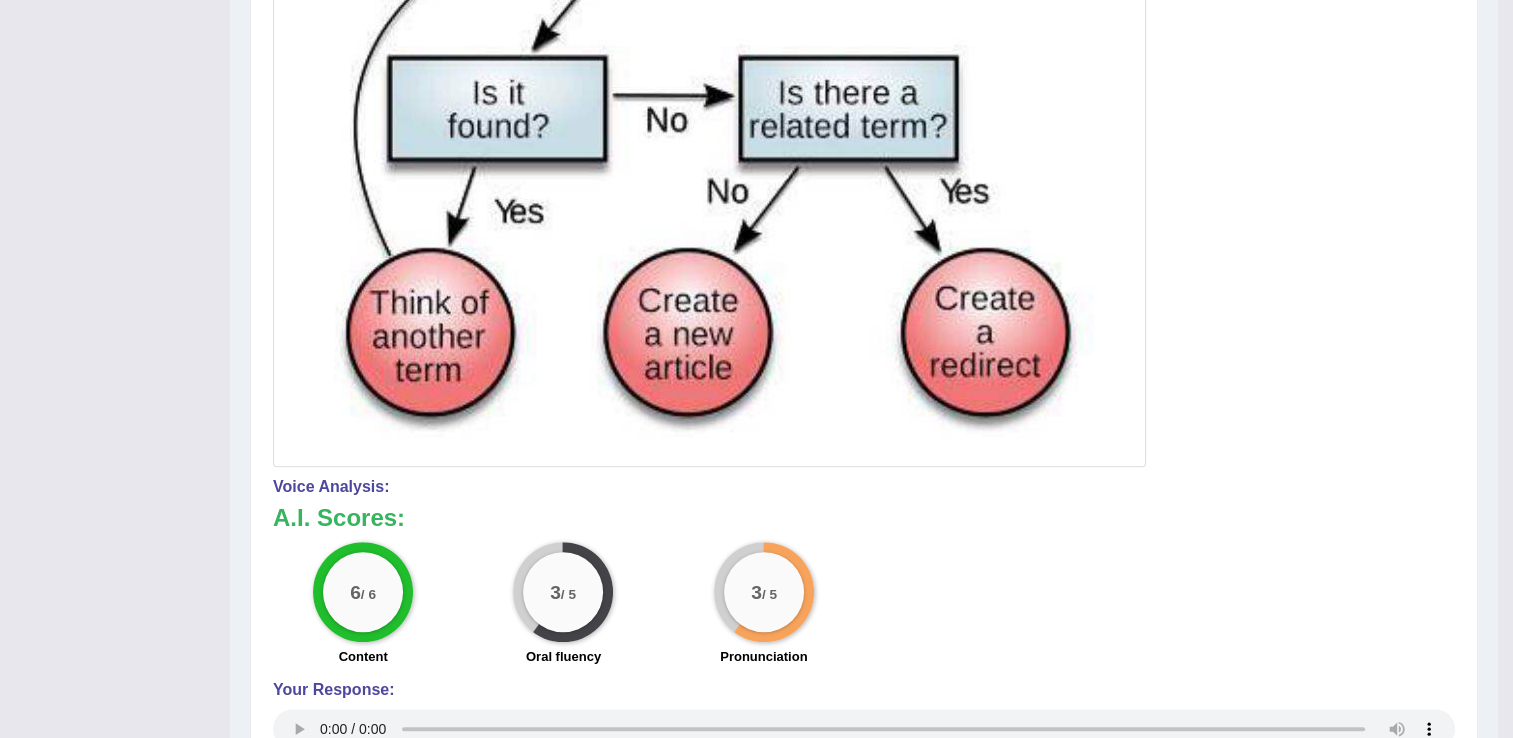 scroll, scrollTop: 875, scrollLeft: 0, axis: vertical 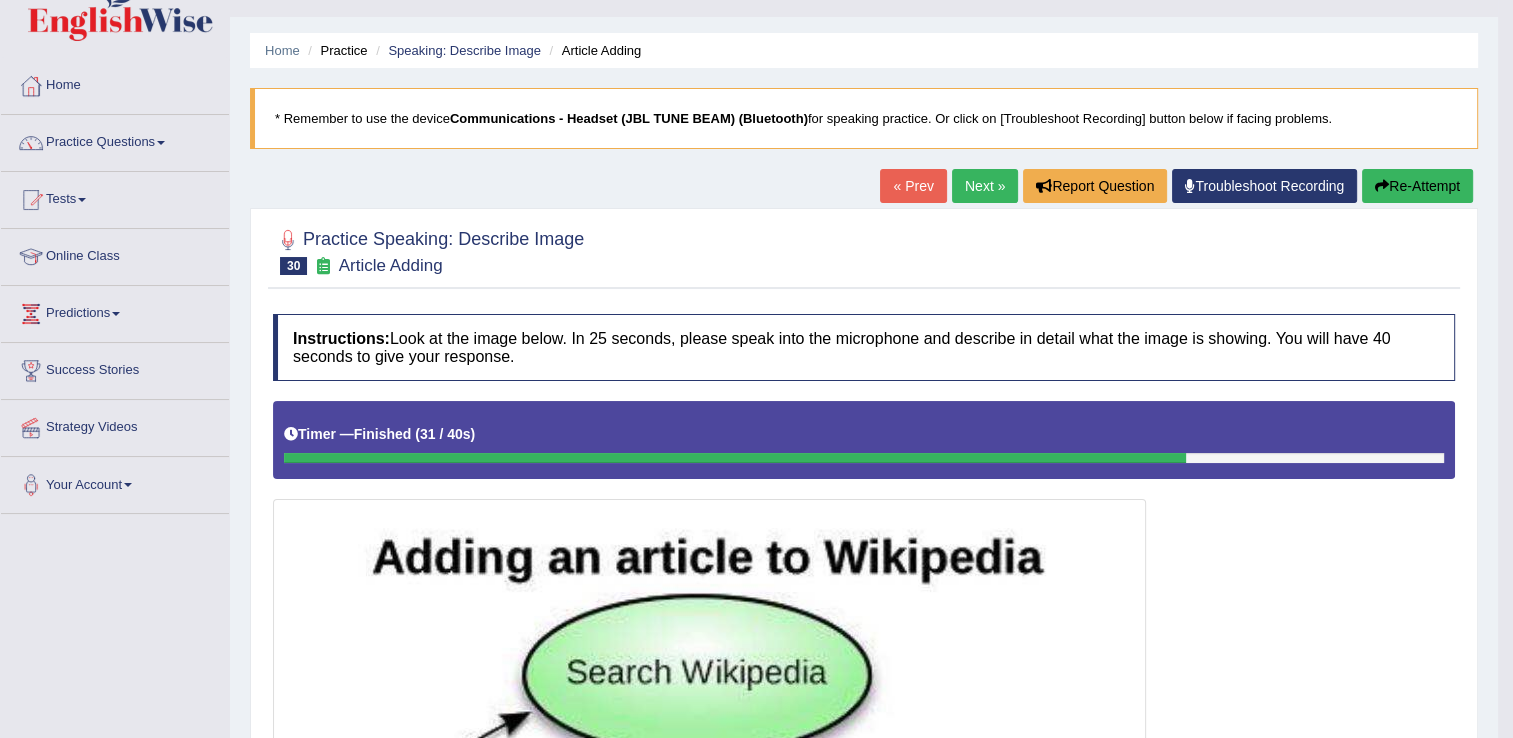 click on "Next »" at bounding box center [985, 186] 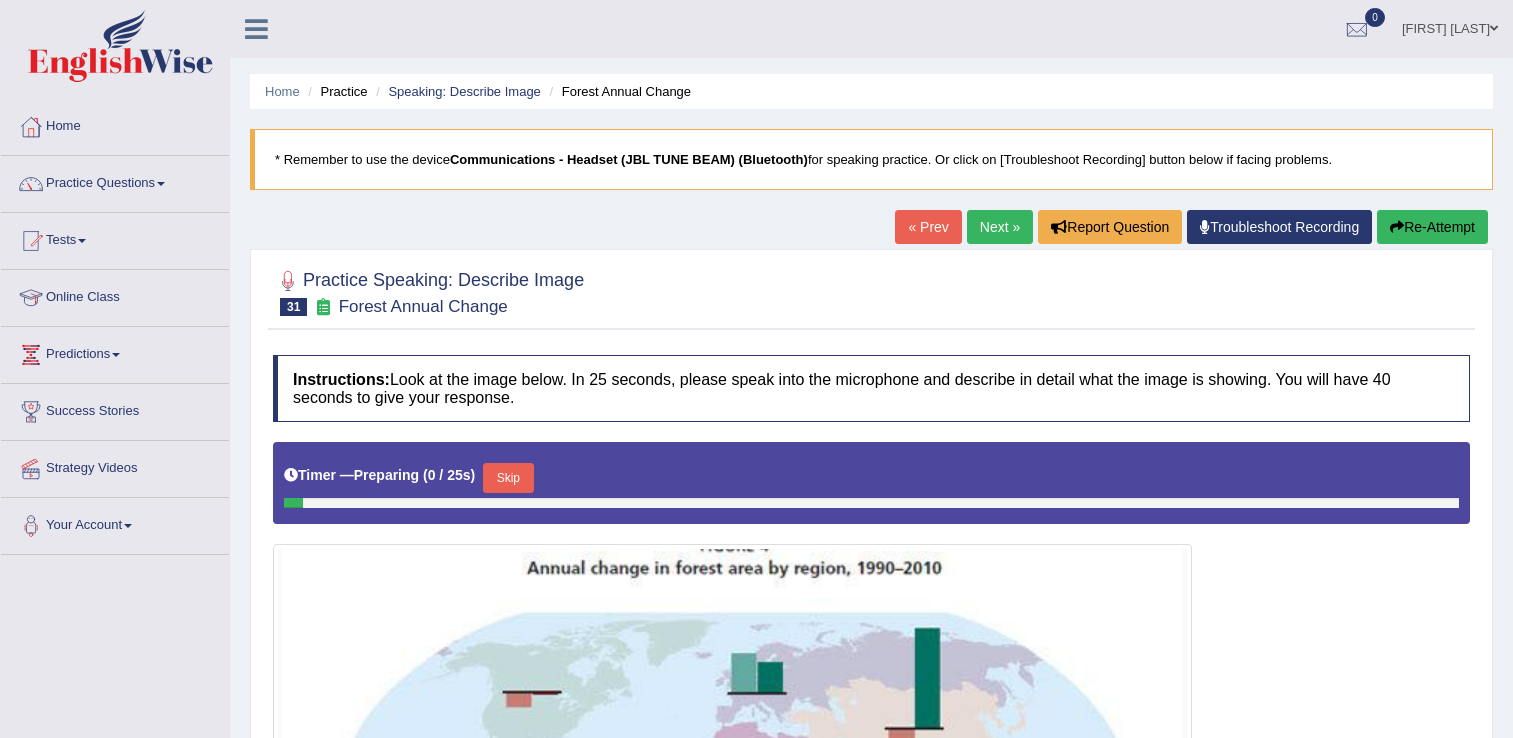 scroll, scrollTop: 0, scrollLeft: 0, axis: both 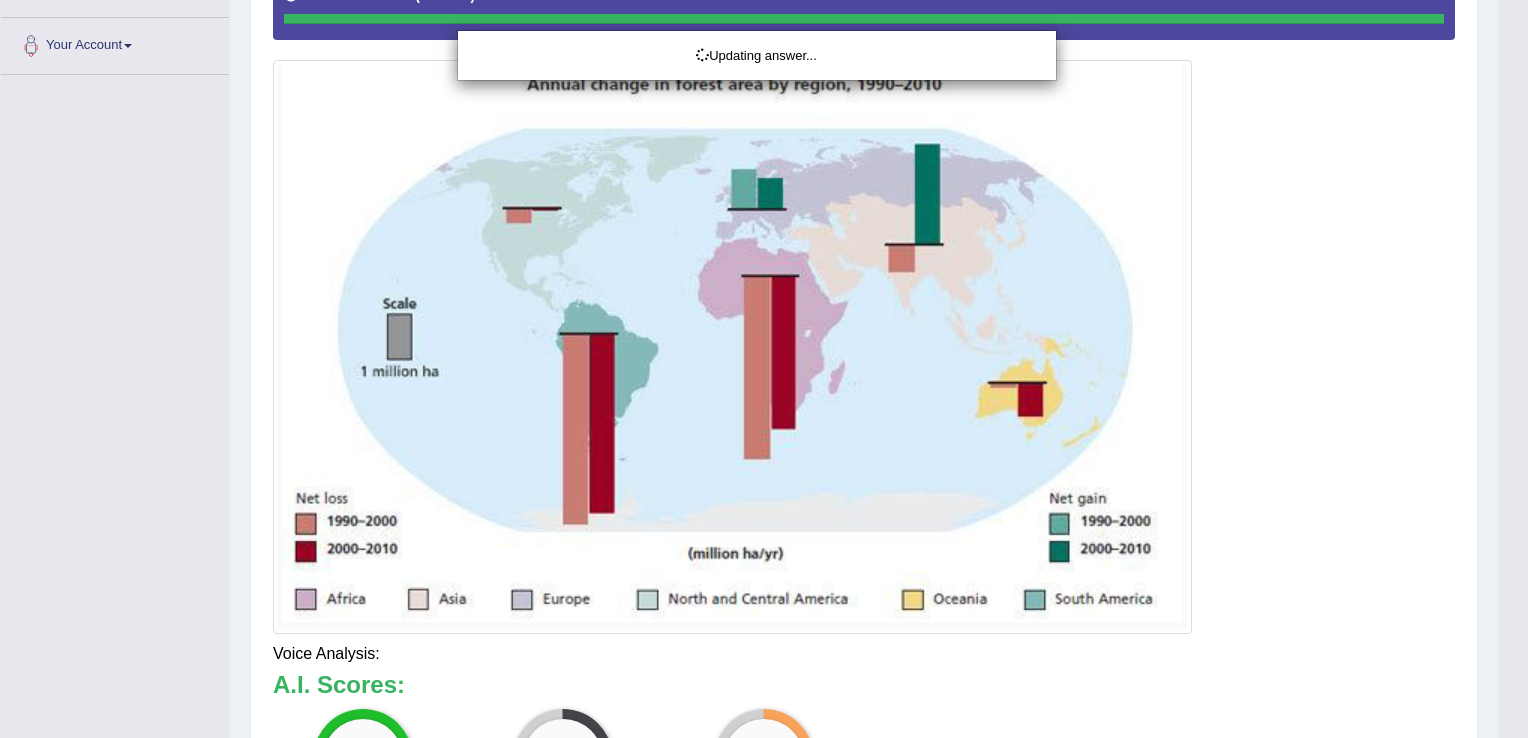 click on "Toggle navigation
Home
Practice Questions   Speaking Practice Read Aloud
Repeat Sentence
Describe Image
Re-tell Lecture
Answer Short Question
Summarize Group Discussion
Respond To A Situation
Writing Practice  Summarize Written Text
Write Essay
Reading Practice  Reading & Writing: Fill In The Blanks
Choose Multiple Answers
Re-order Paragraphs
Fill In The Blanks
Choose Single Answer
Listening Practice  Summarize Spoken Text
Highlight Incorrect Words
Highlight Correct Summary
Select Missing Word
Choose Single Answer
Choose Multiple Answers
Fill In The Blanks
Write From Dictation
Pronunciation
Tests
Take Mock Test" at bounding box center (764, -111) 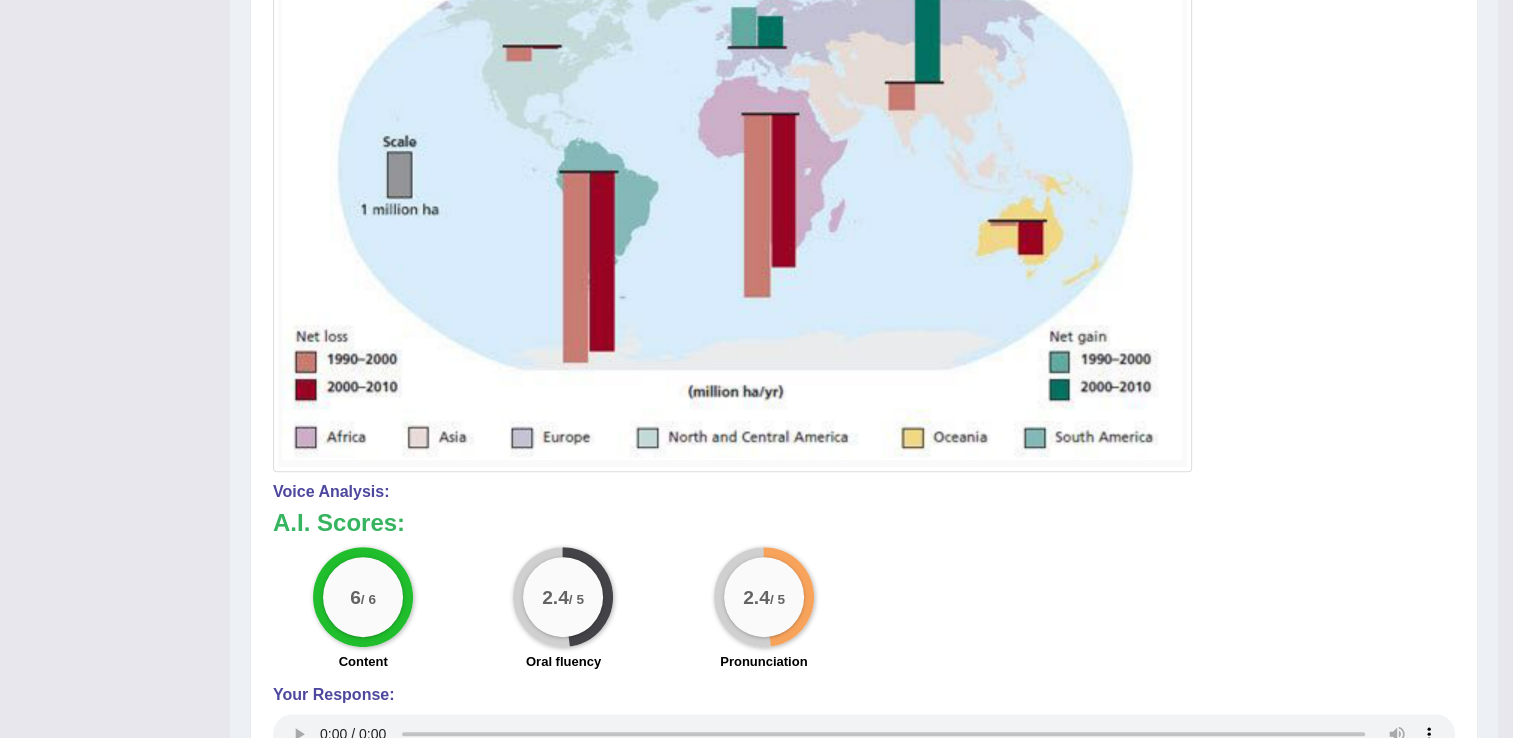 scroll, scrollTop: 680, scrollLeft: 0, axis: vertical 